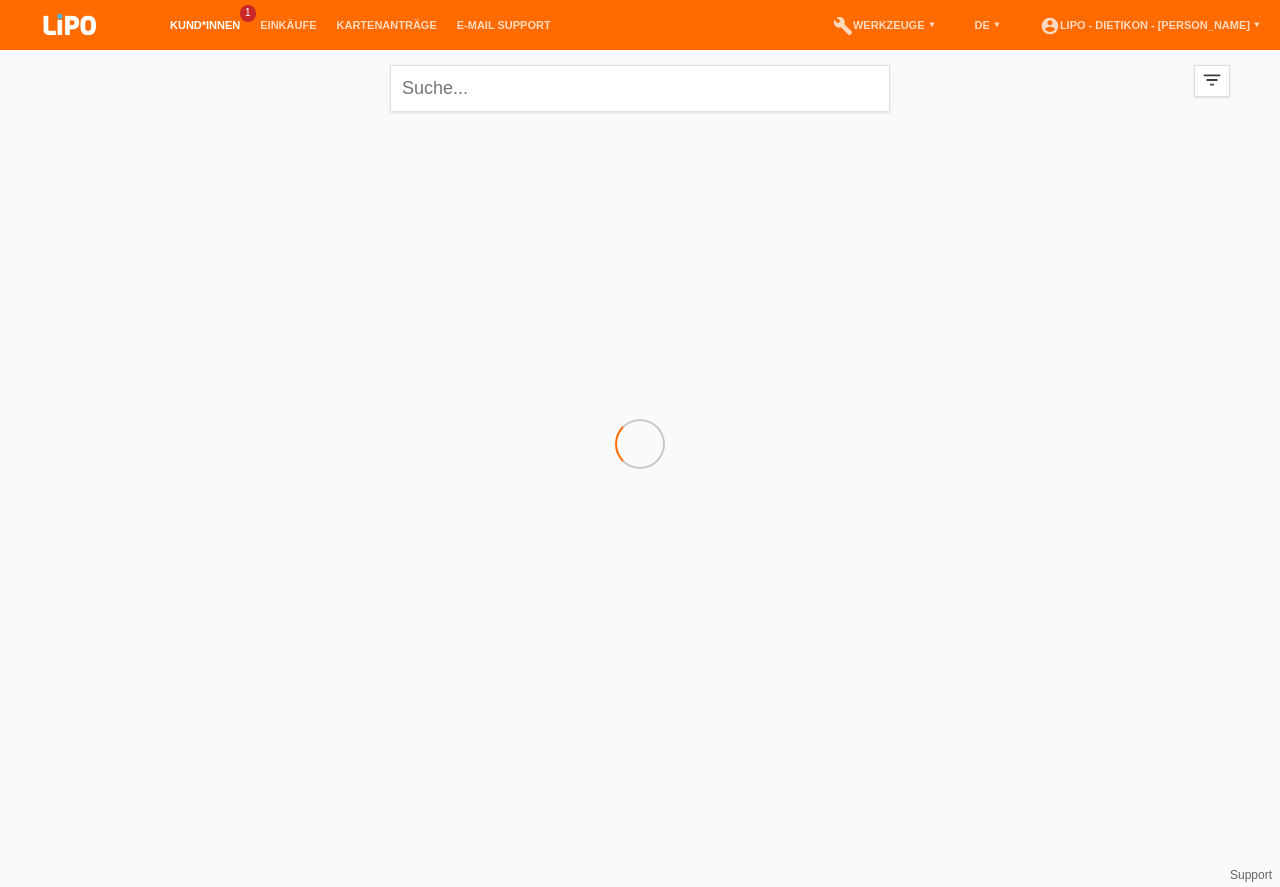 scroll, scrollTop: 0, scrollLeft: 0, axis: both 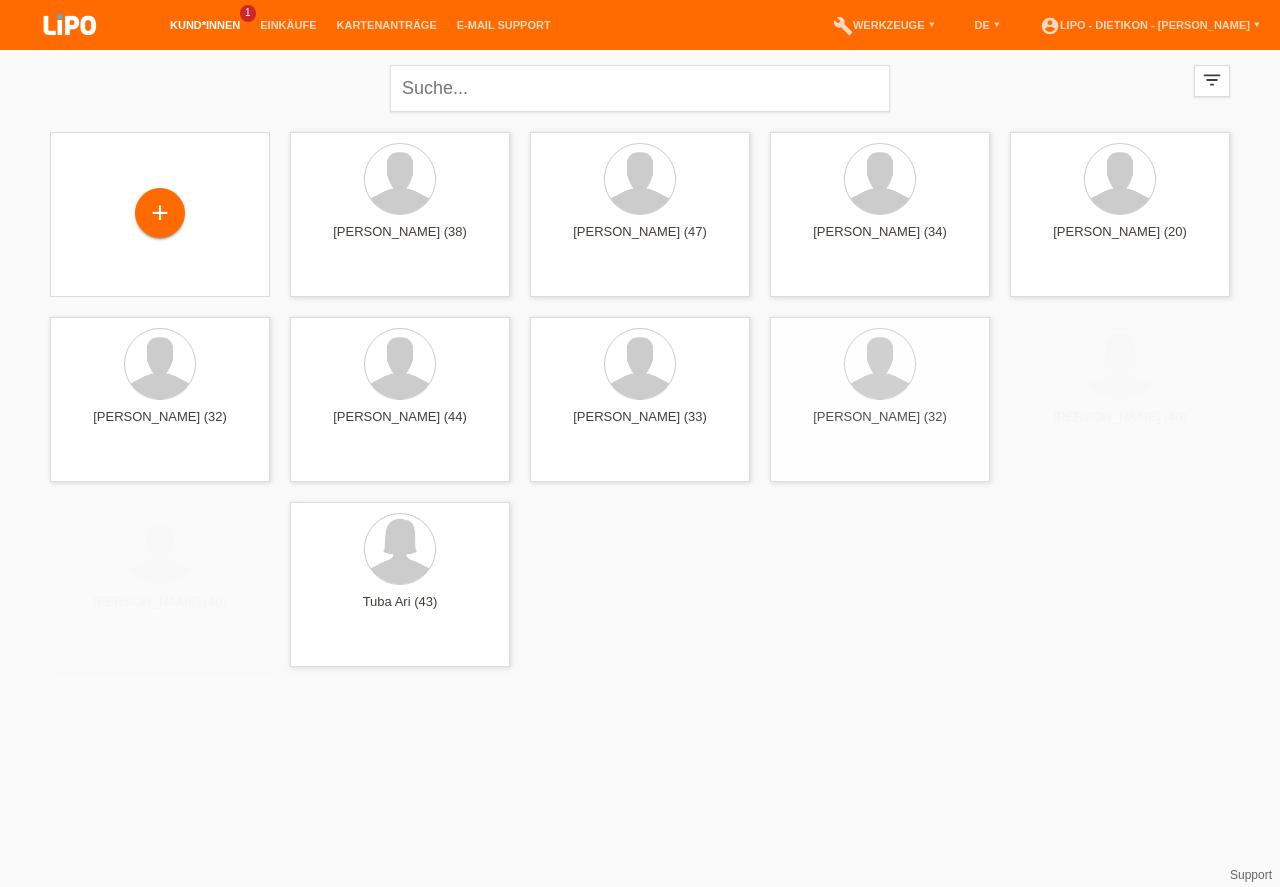 click on "+" at bounding box center [160, 213] 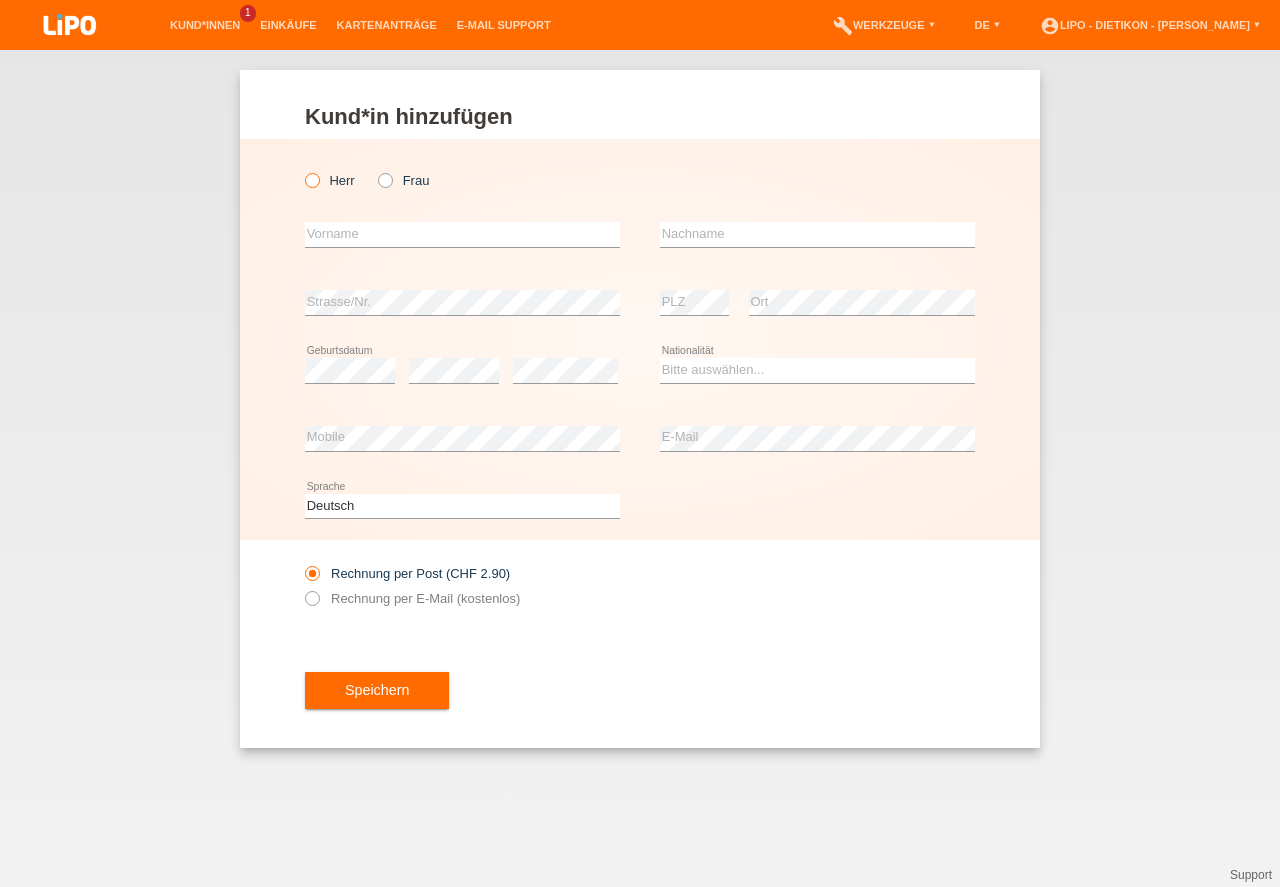 scroll, scrollTop: 0, scrollLeft: 0, axis: both 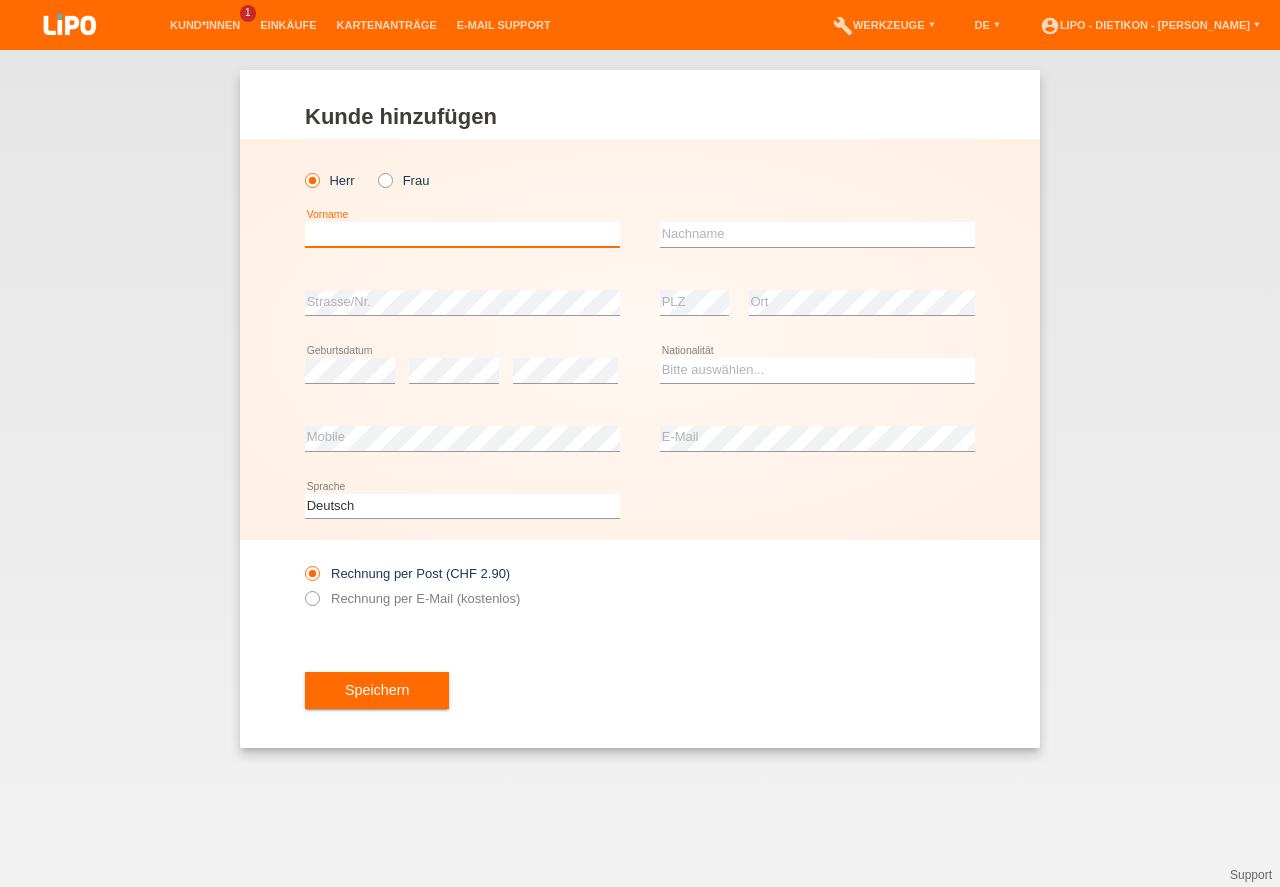 click at bounding box center [462, 234] 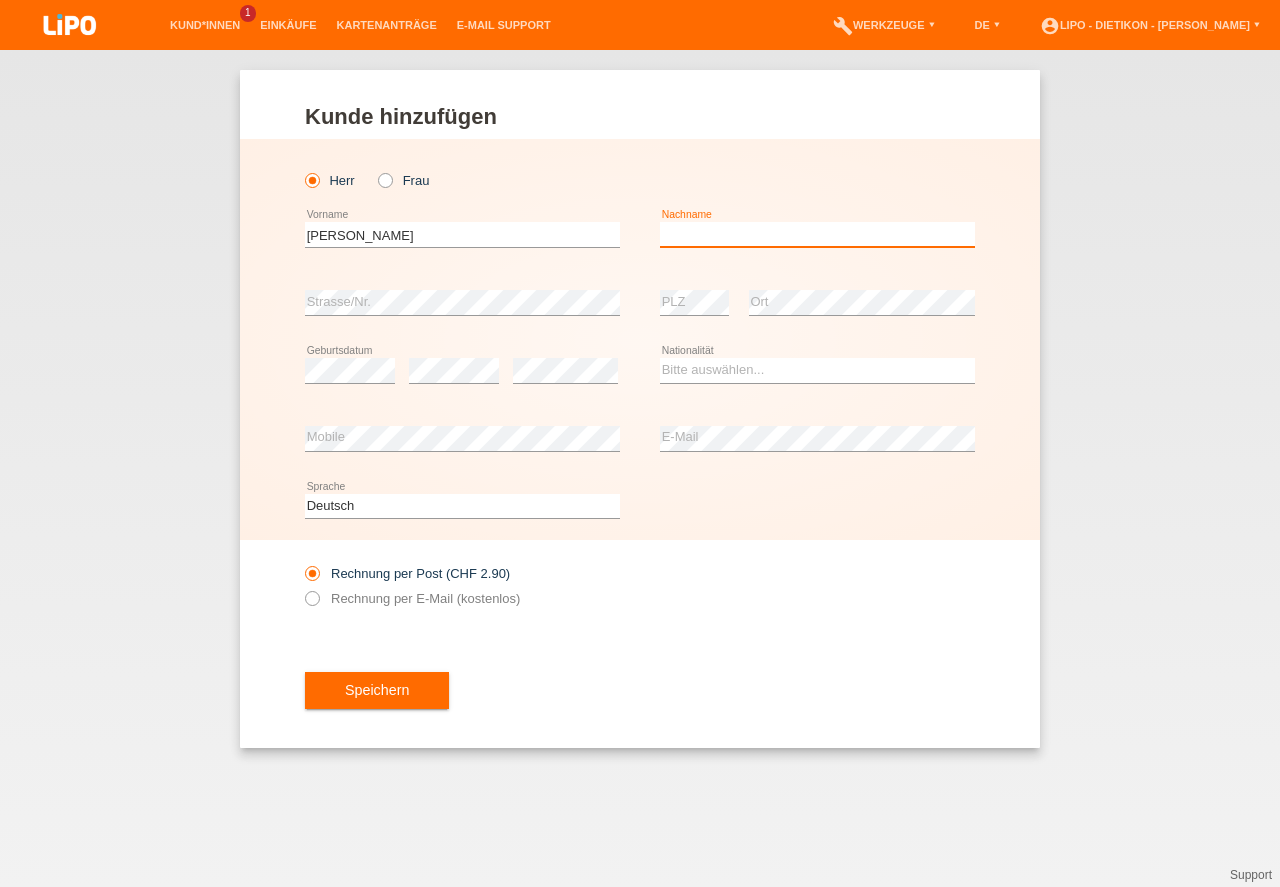 click at bounding box center [817, 234] 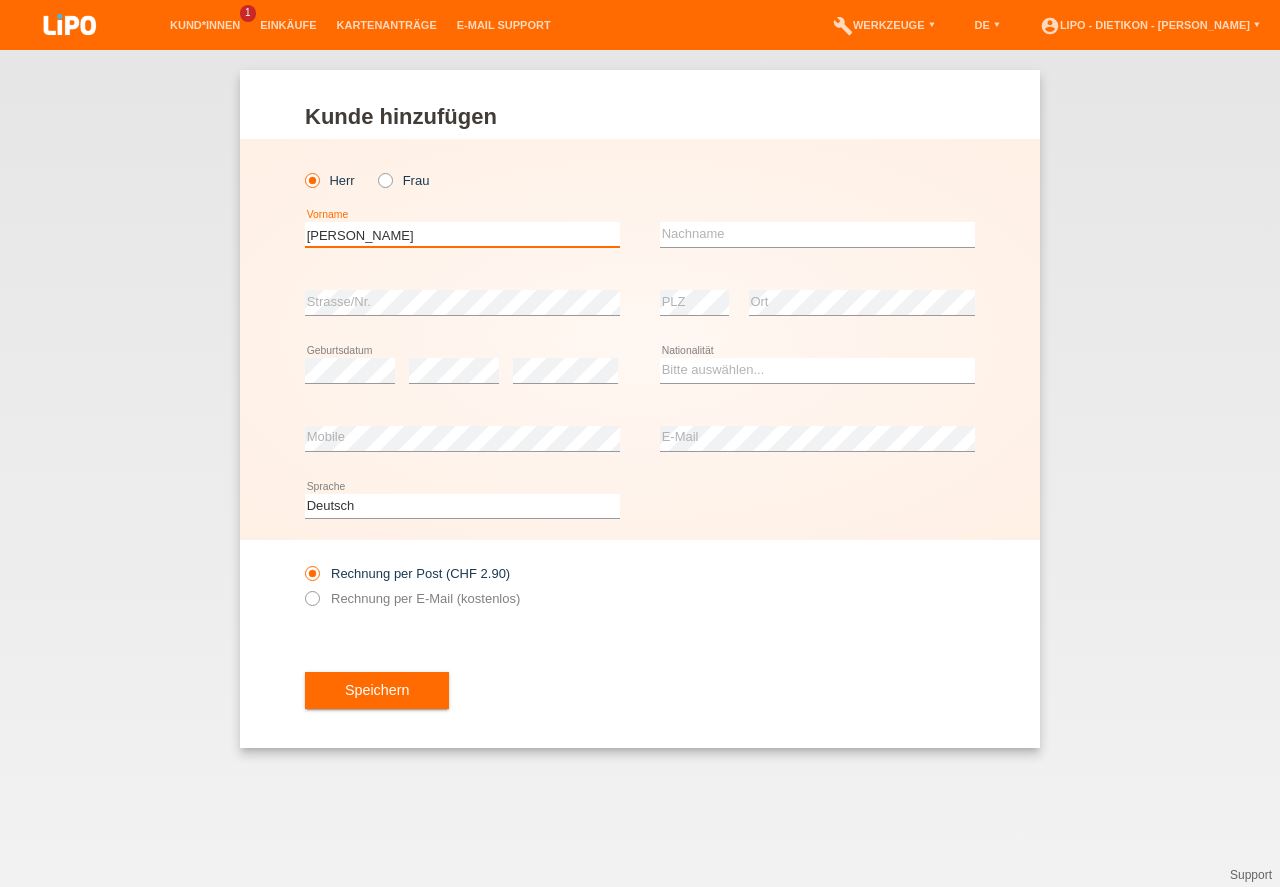 drag, startPoint x: 496, startPoint y: 235, endPoint x: 150, endPoint y: 163, distance: 353.41193 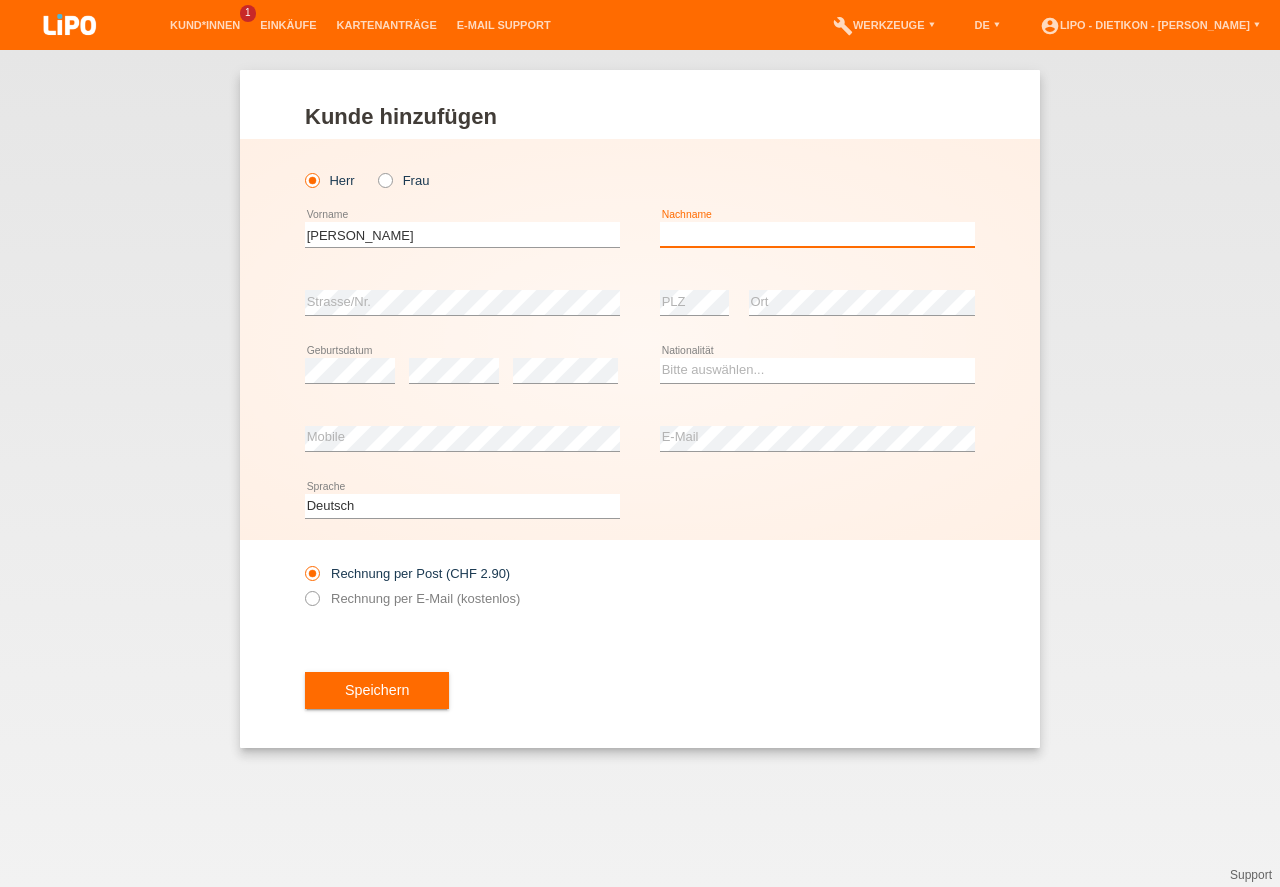 click at bounding box center (817, 234) 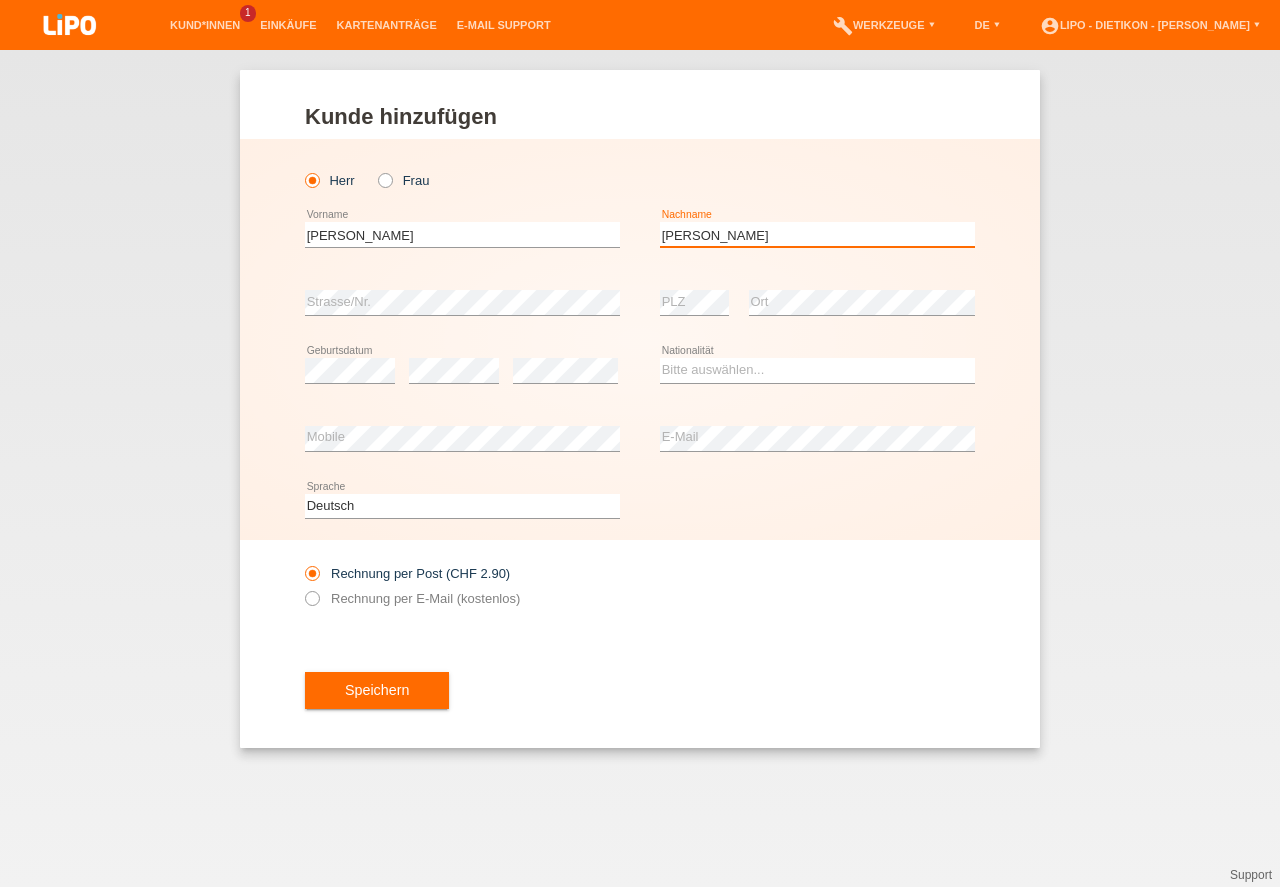 type on "[PERSON_NAME]" 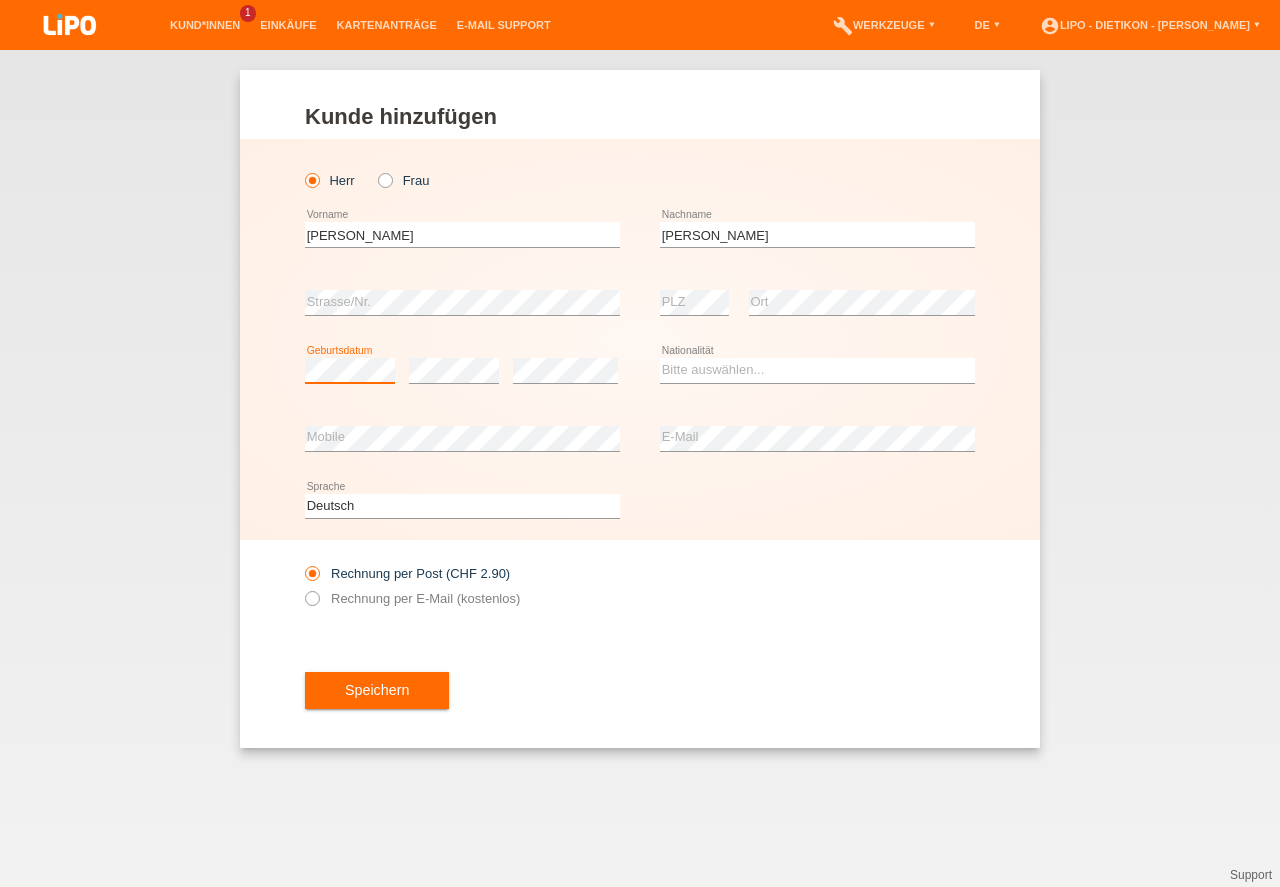 scroll, scrollTop: 0, scrollLeft: 0, axis: both 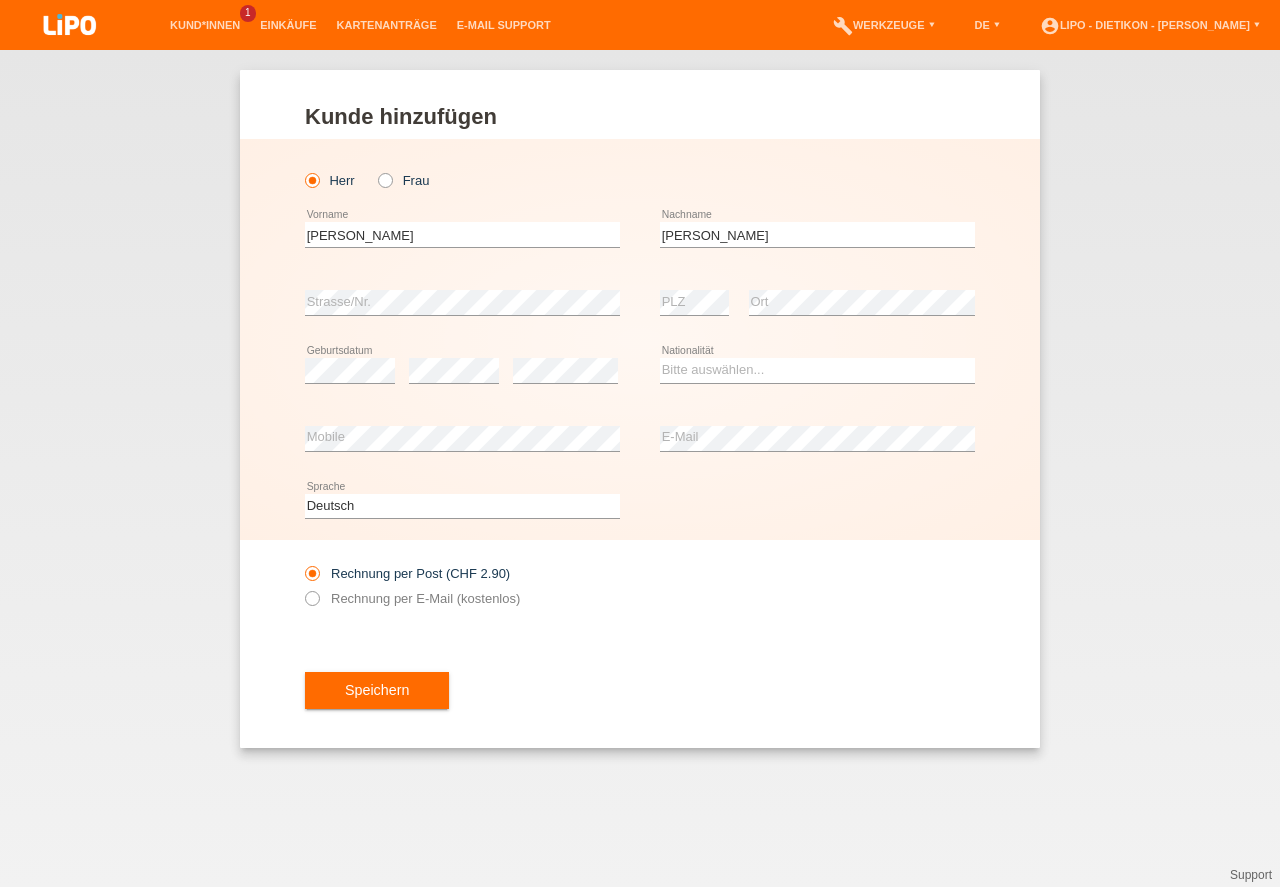 click on "error" at bounding box center (454, 371) 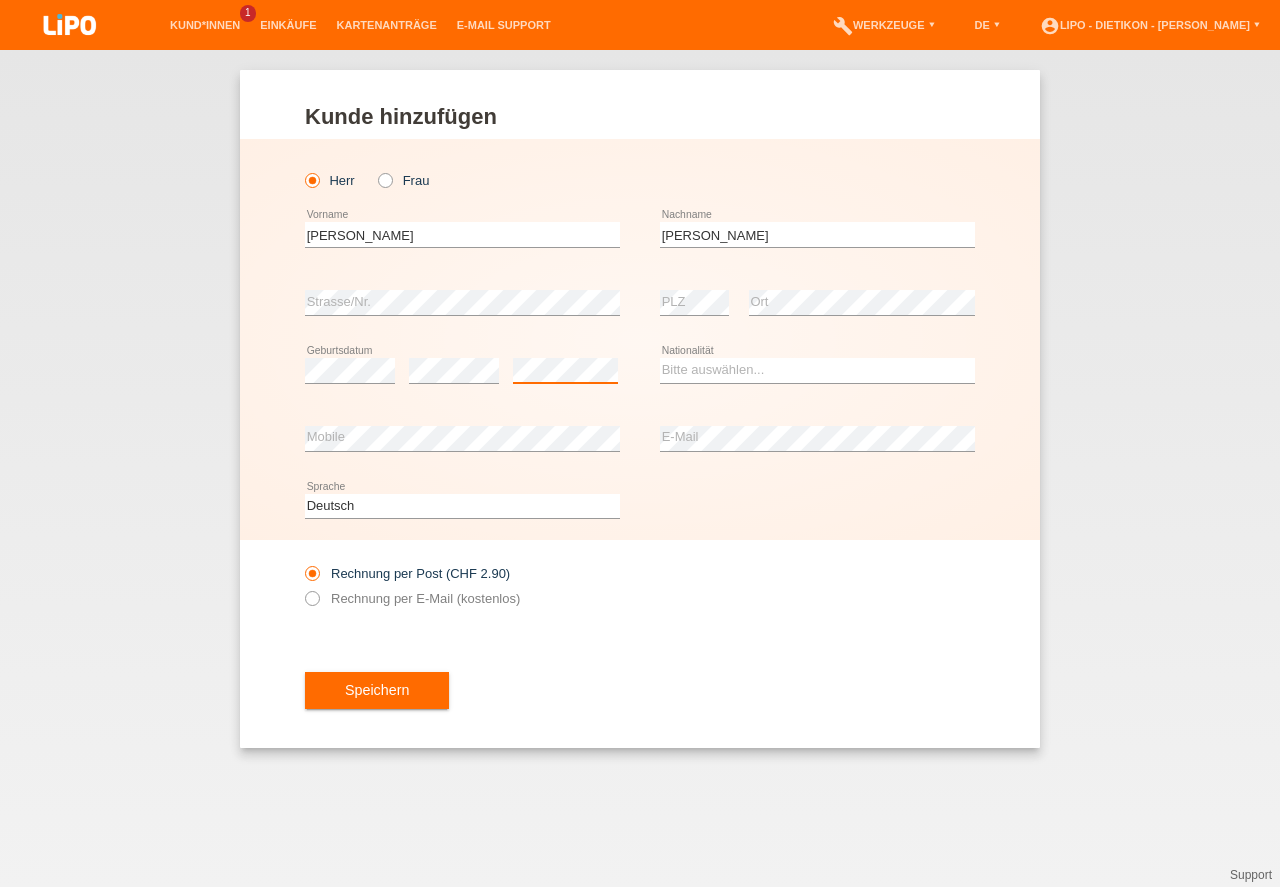 scroll, scrollTop: 0, scrollLeft: 0, axis: both 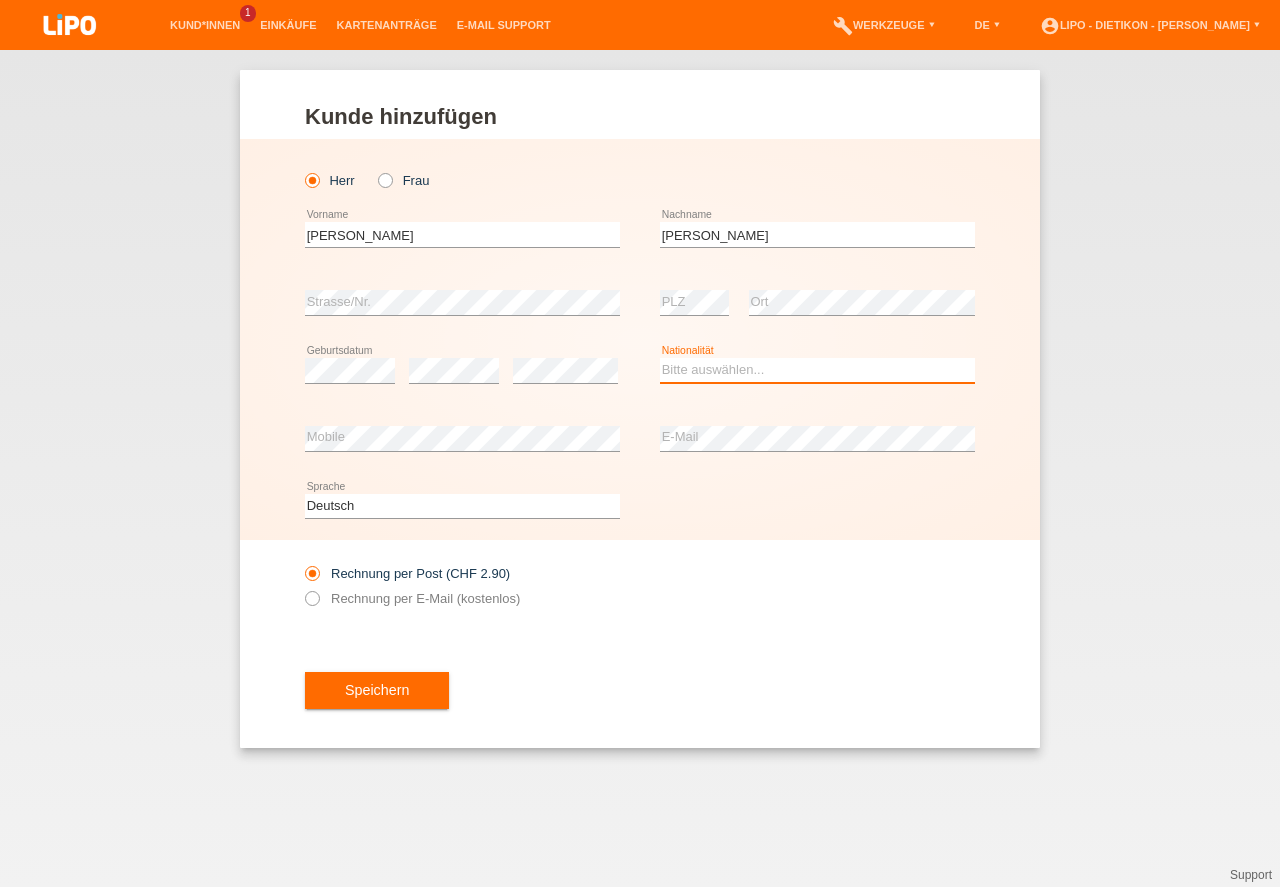 click on "Bitte auswählen...
Schweiz
Deutschland
Liechtenstein
Österreich
------------
Afghanistan
Ägypten
Åland
Albanien
Algerien" at bounding box center (817, 370) 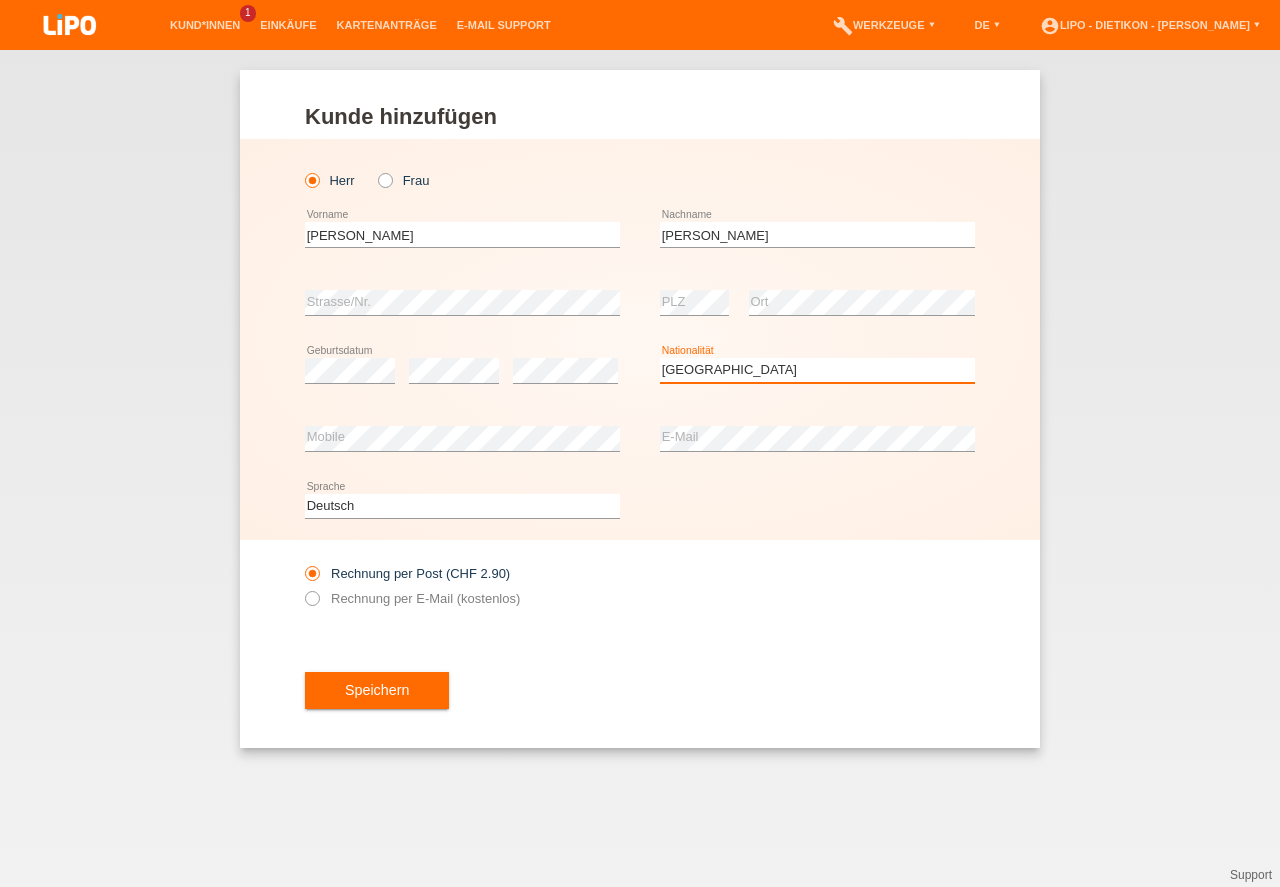 scroll, scrollTop: 0, scrollLeft: 0, axis: both 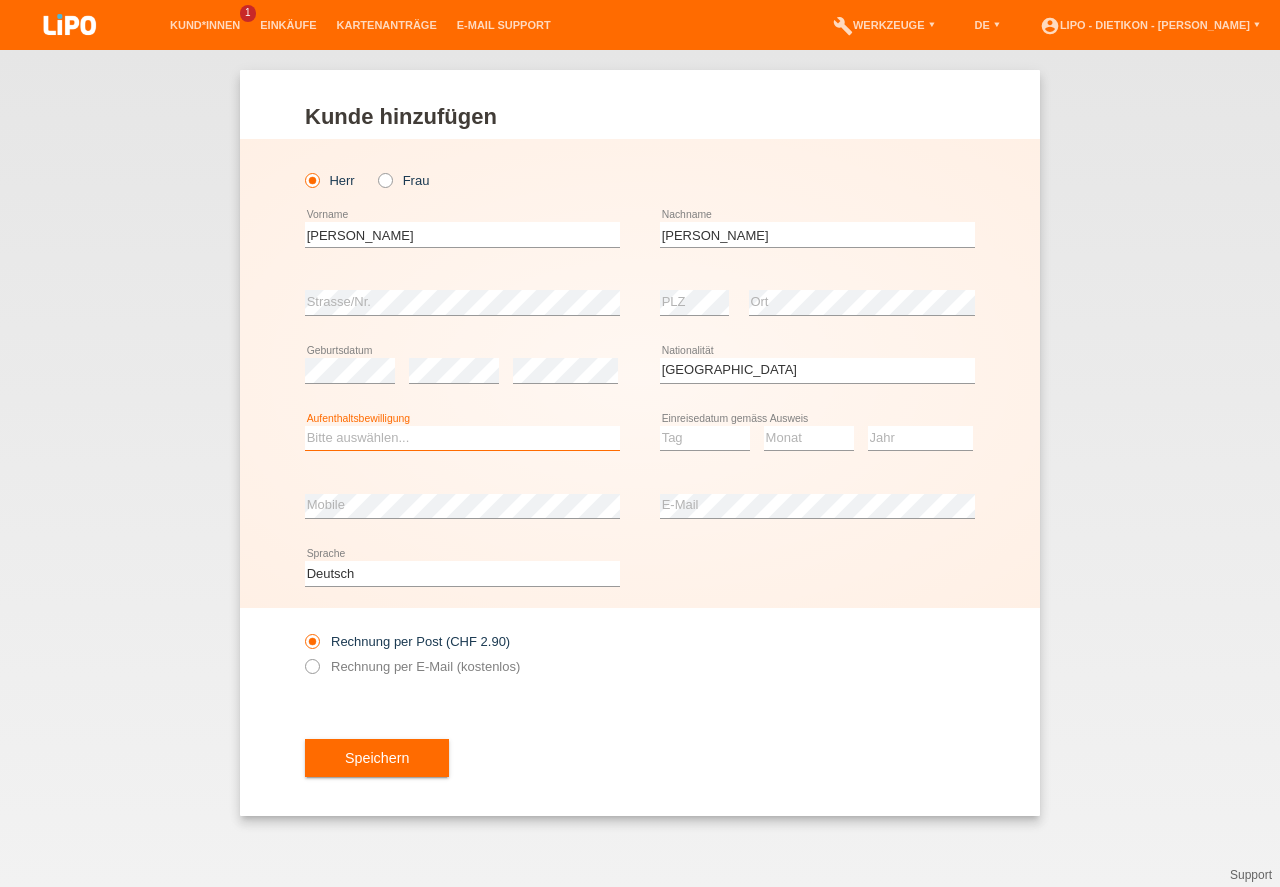 click on "Bitte auswählen...
C
B
B - Flüchtlingsstatus
Andere" at bounding box center [462, 438] 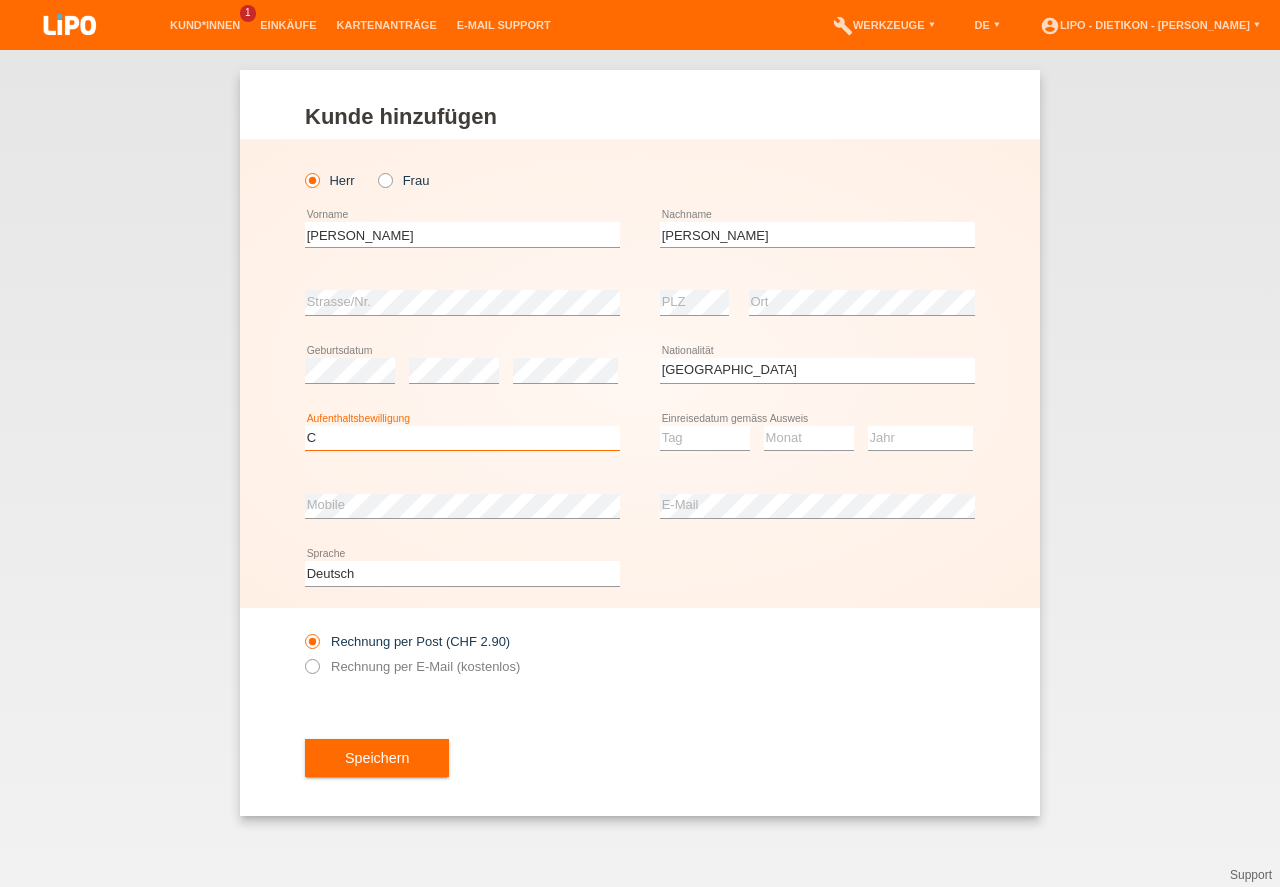 click on "C" at bounding box center (0, 0) 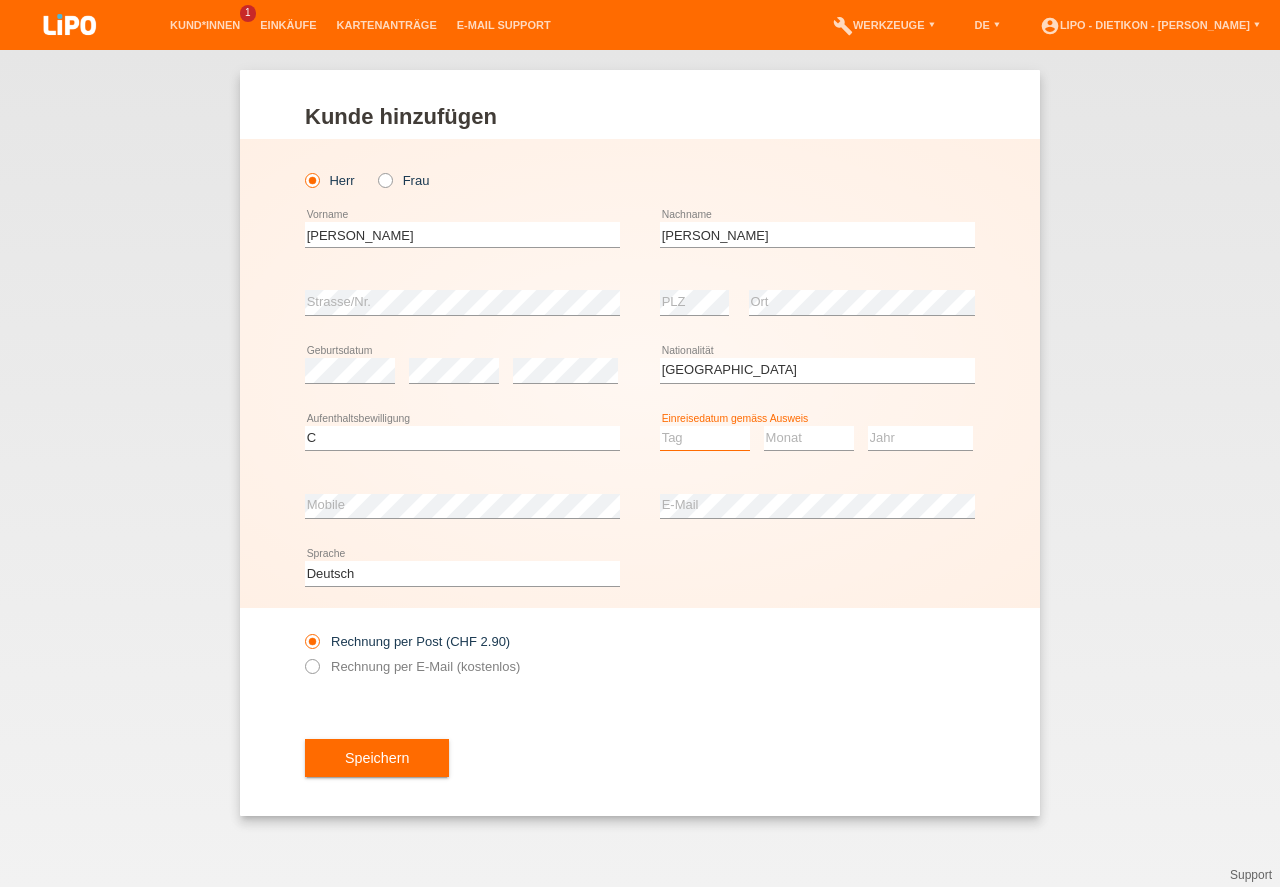 click on "Tag
01
02
03
04
05
06
07
08
09
10 11" at bounding box center [705, 438] 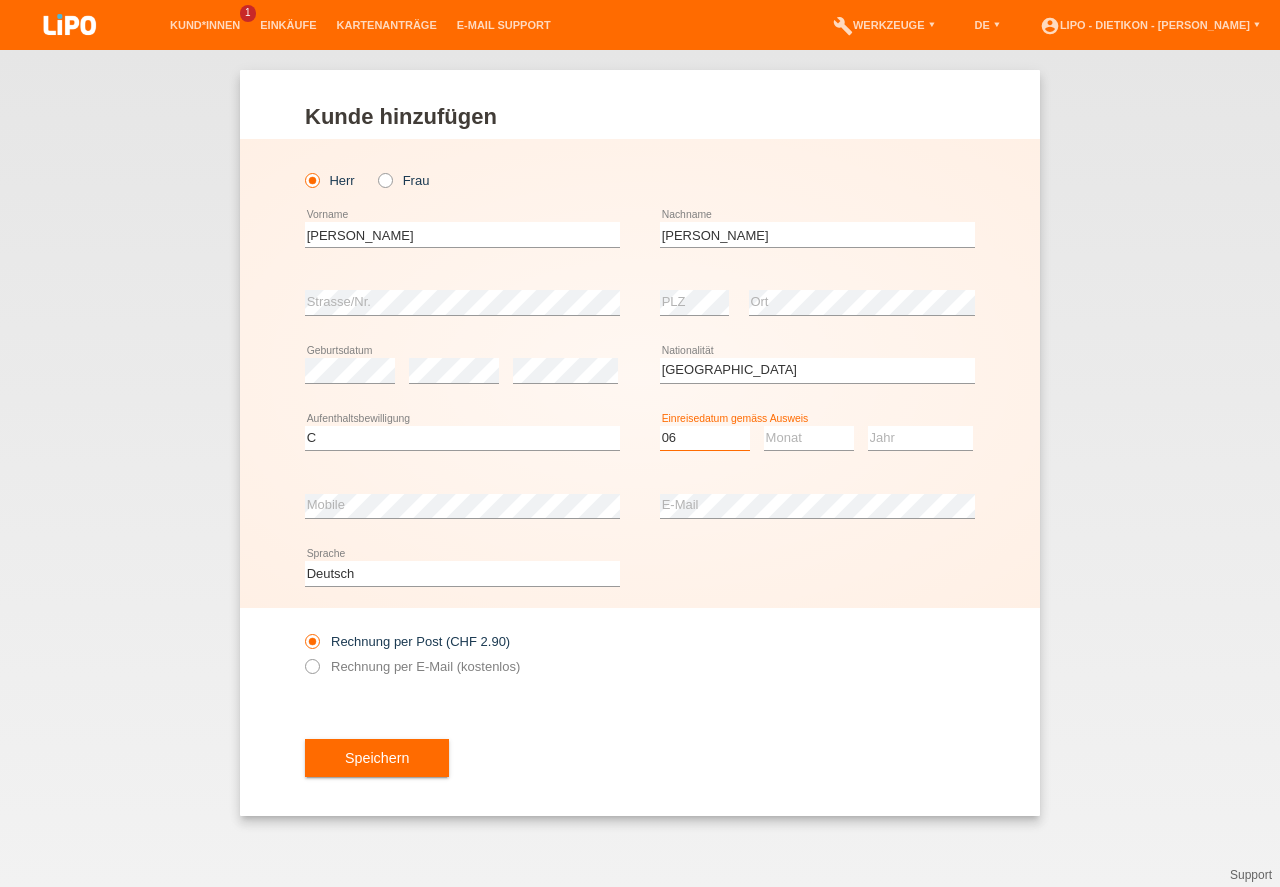 click on "06" at bounding box center (0, 0) 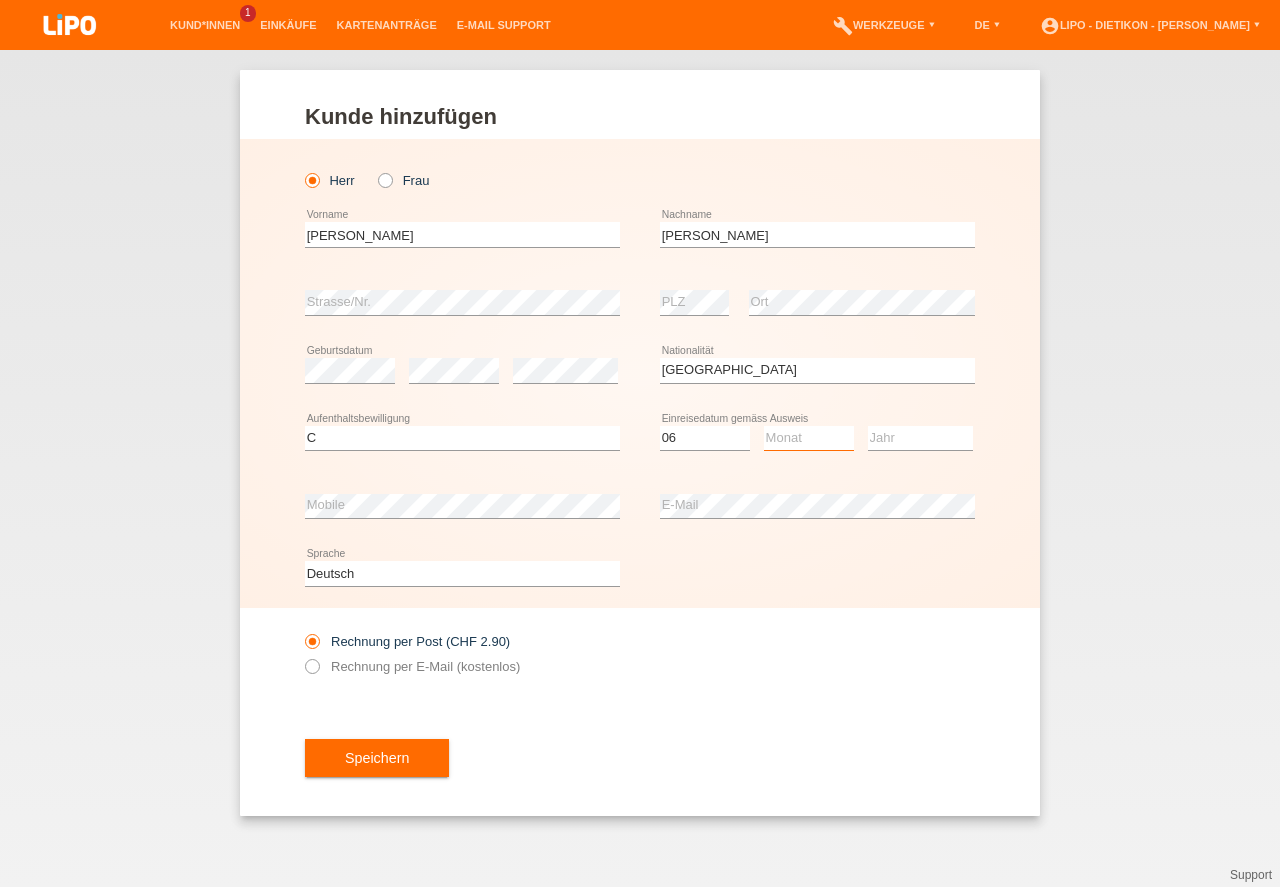click on "Monat
01
02
03
04
05
06
07
08
09
10 11" at bounding box center (809, 438) 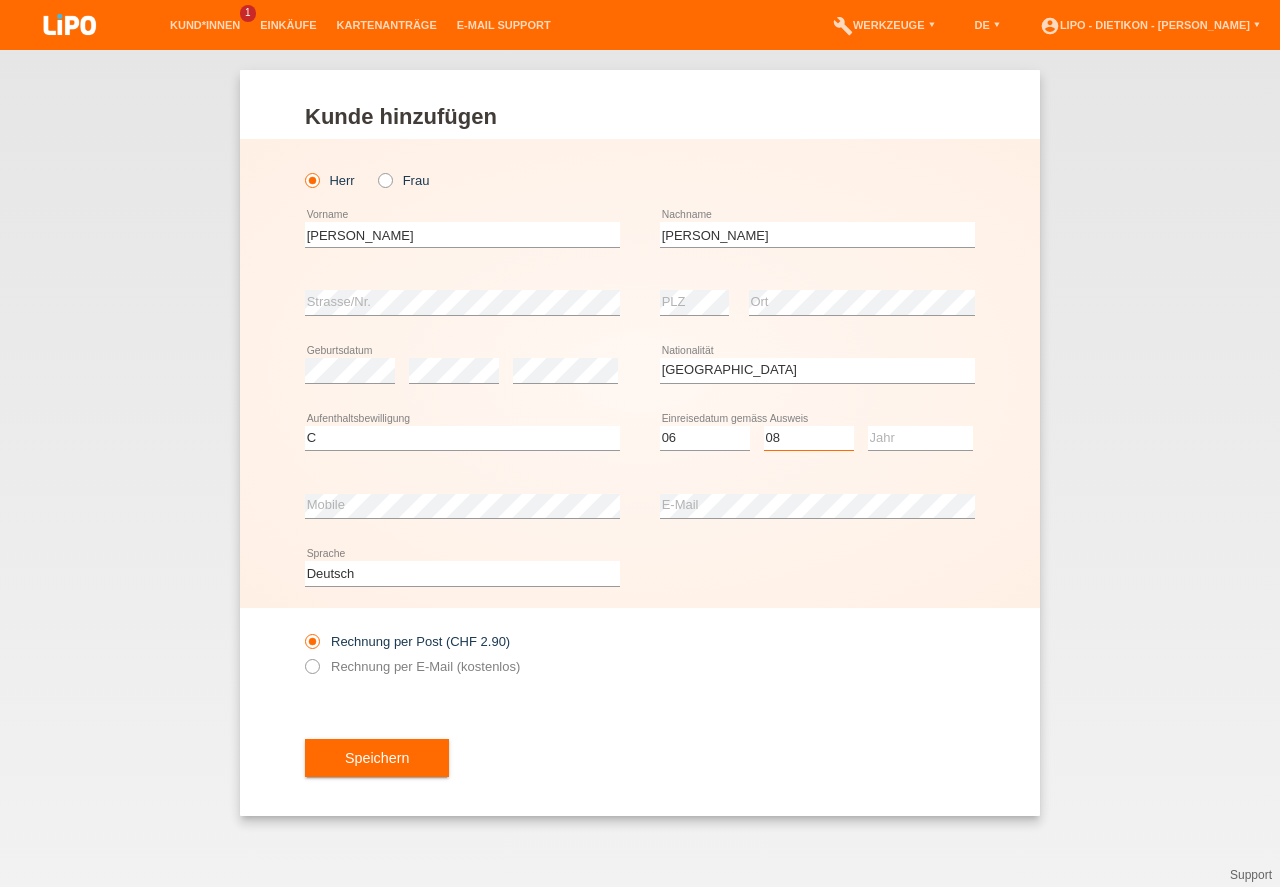 click on "08" at bounding box center [0, 0] 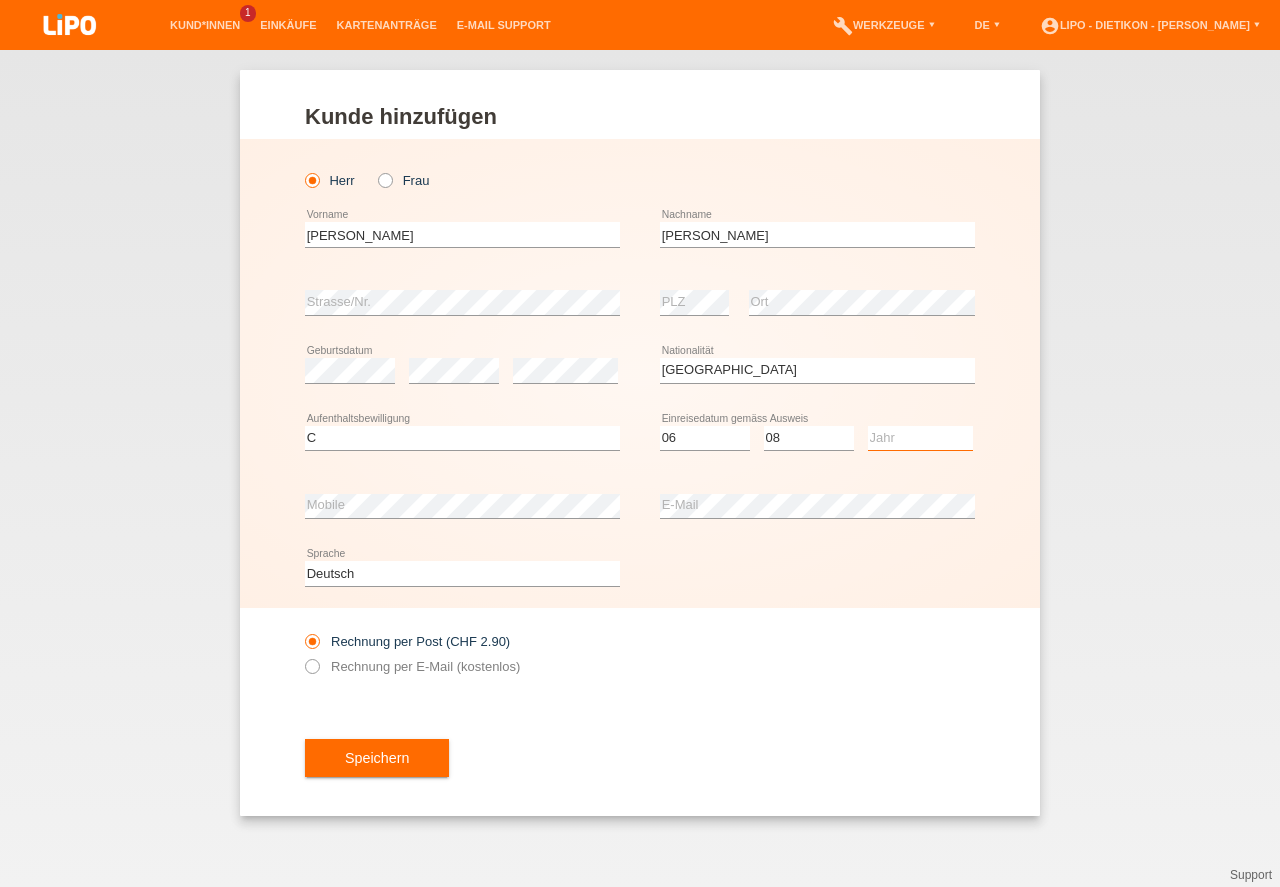 click on "Jahr
2025
2024
2023
2022
2021
2020
2019
2018
2017 2016 2015 2014 2013 2012 2011 2010 2009 2008 2007 2006 2005 2004 2003 2002 2001" at bounding box center (920, 438) 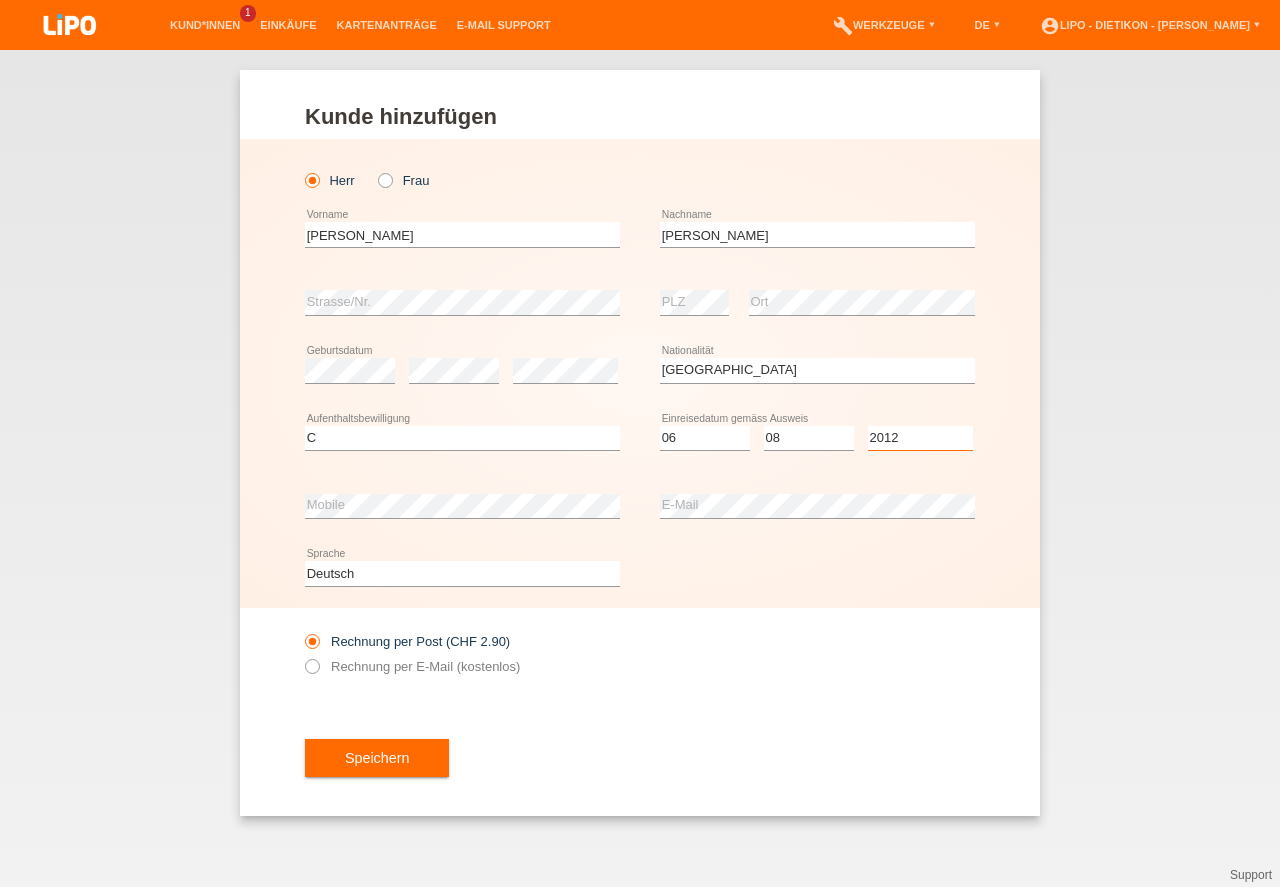 click on "2012" at bounding box center (0, 0) 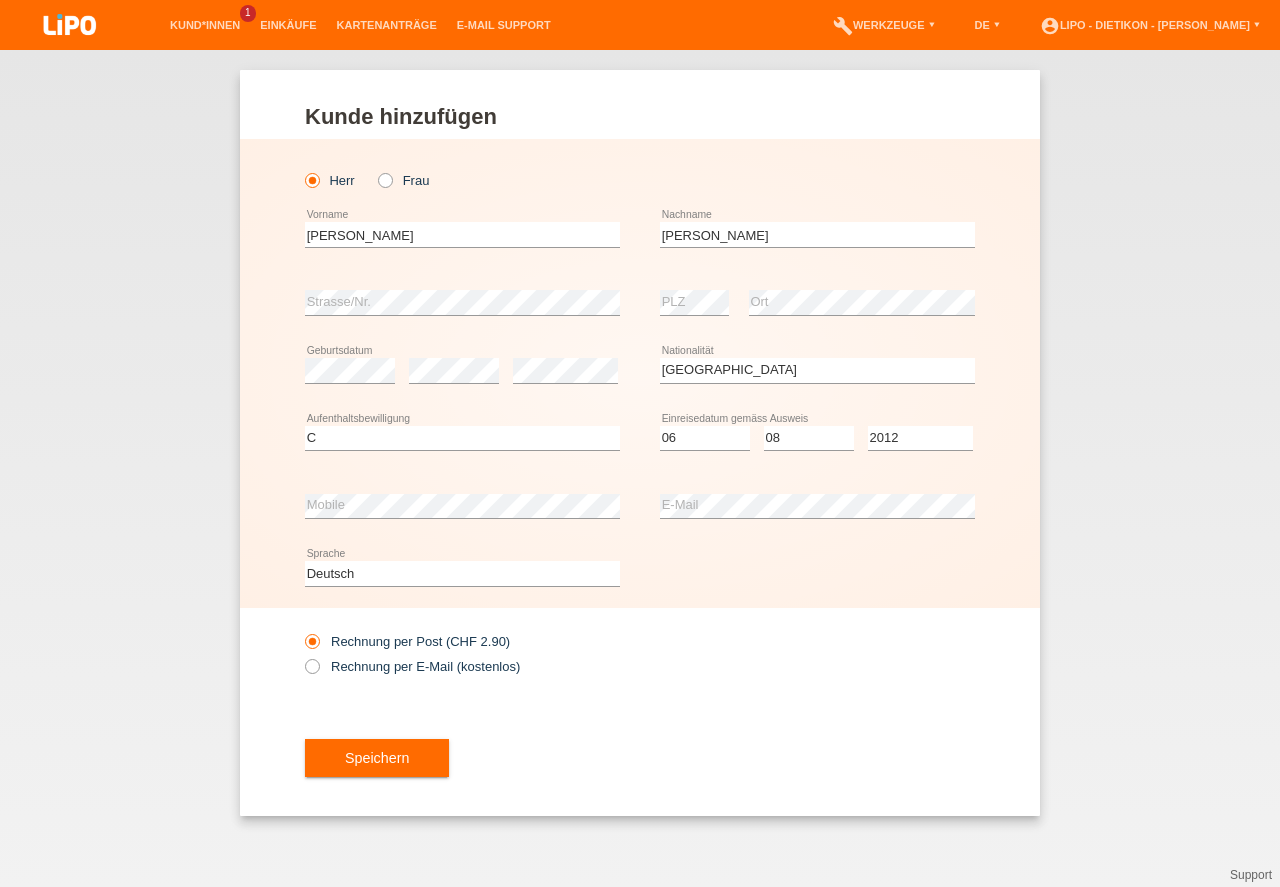 click on "Deutsch
Français
Italiano
English
error
Sprache" at bounding box center (640, 574) 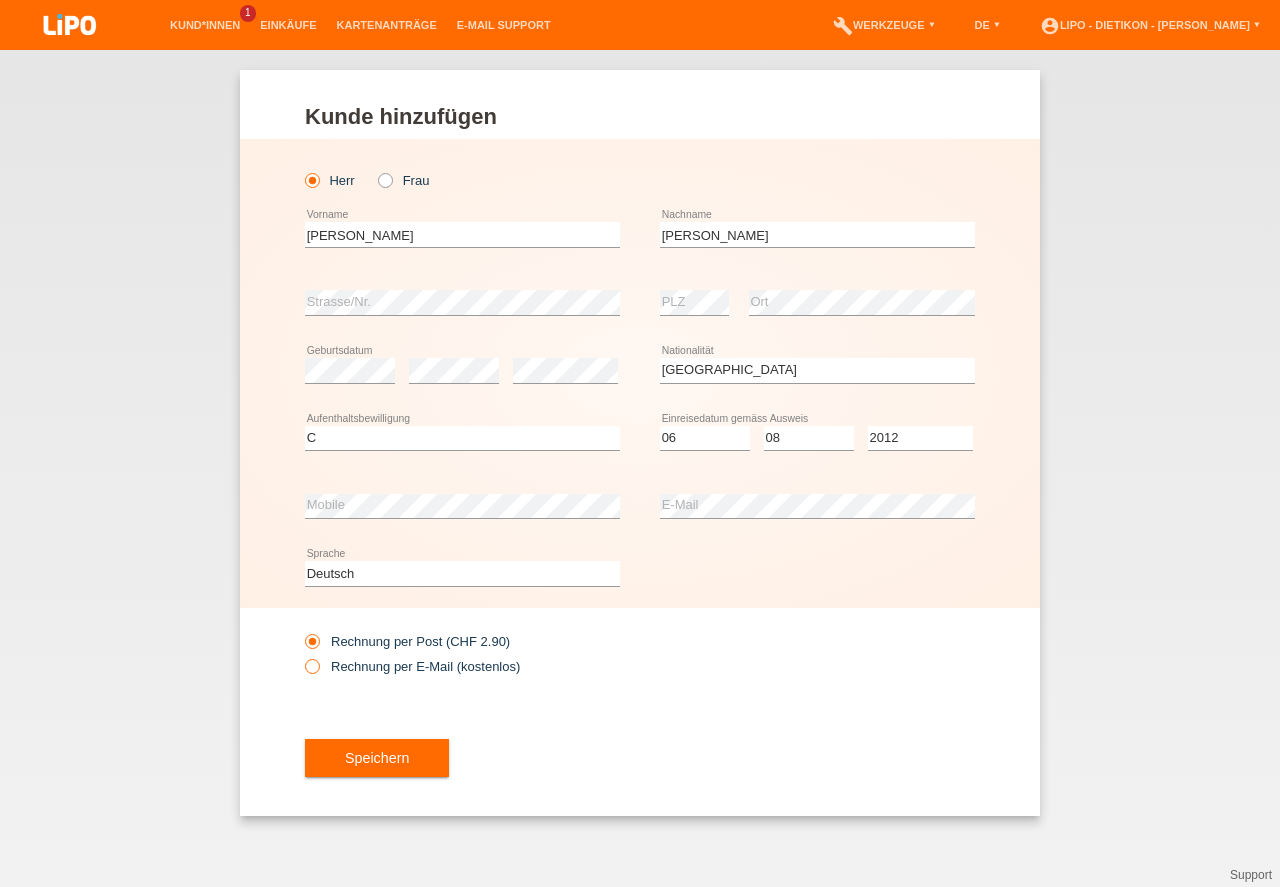 click on "Rechnung per E-Mail                                                                                            (kostenlos)" at bounding box center [412, 666] 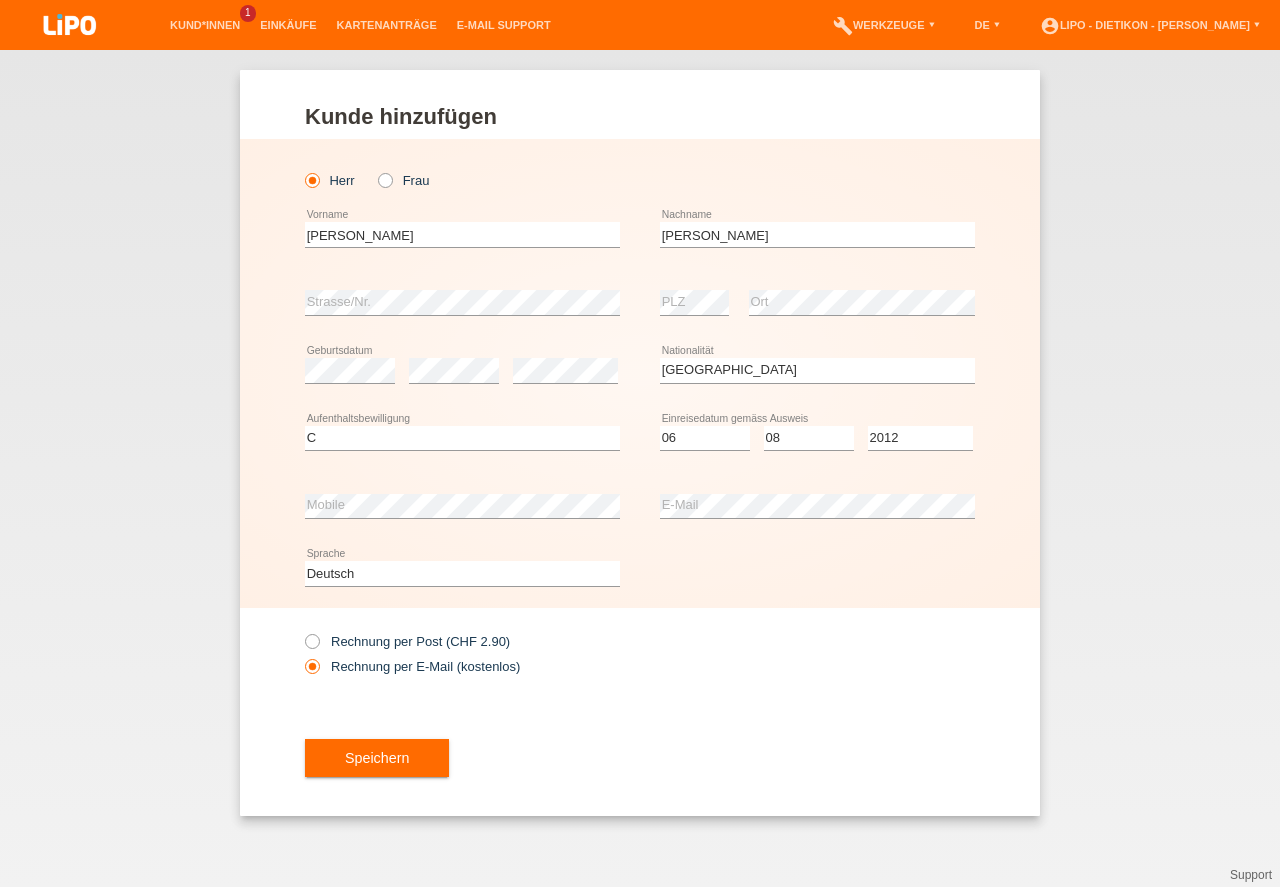 click on "Speichern" at bounding box center [377, 758] 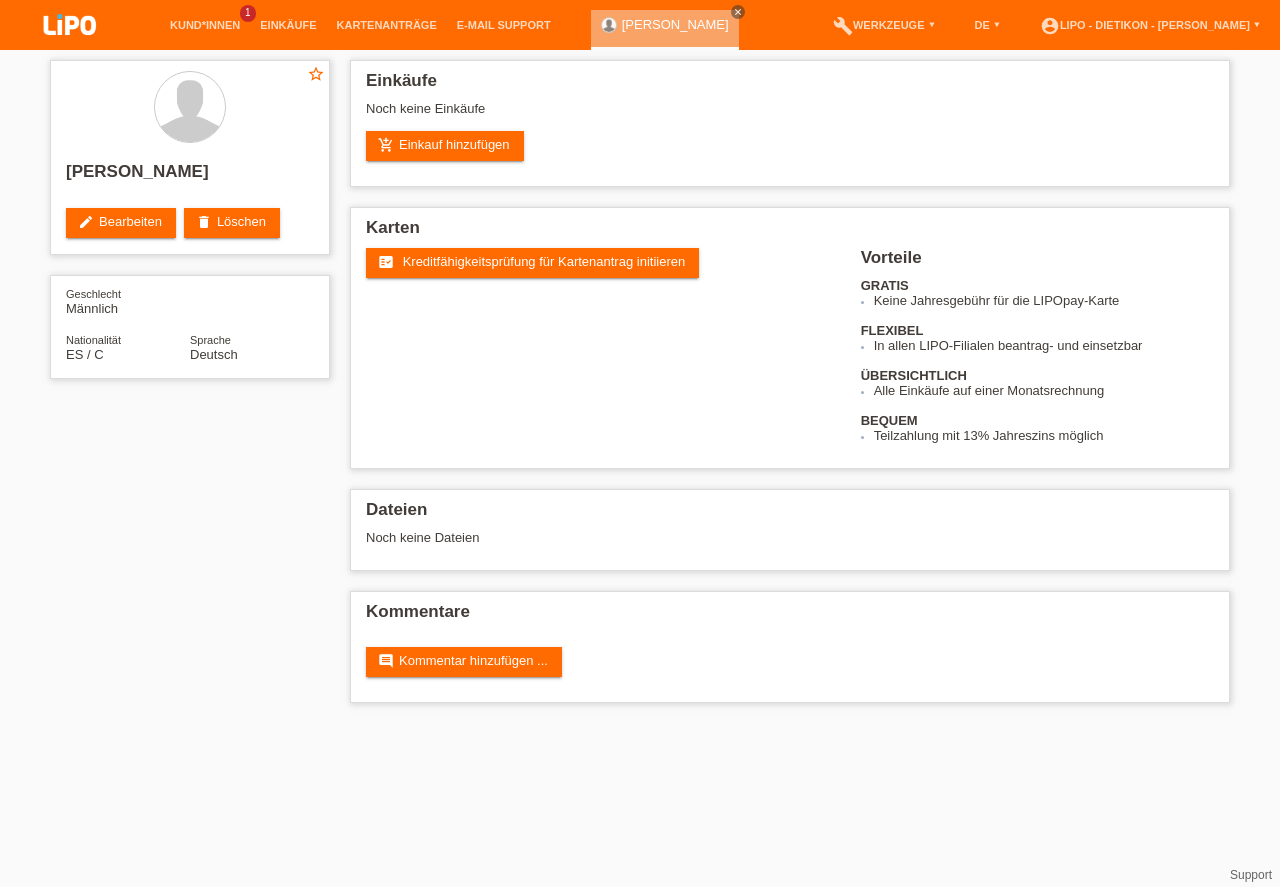 scroll, scrollTop: 0, scrollLeft: 0, axis: both 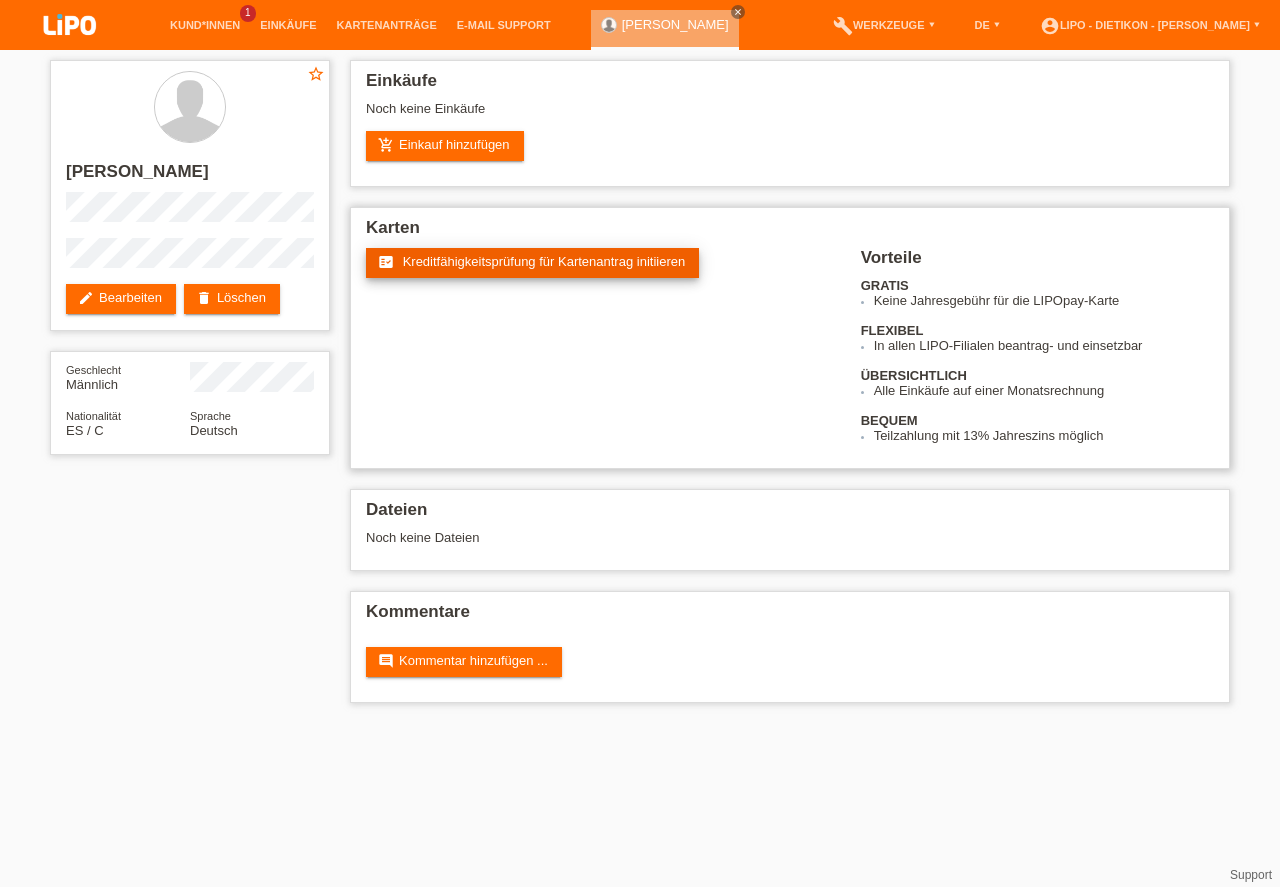 click on "Kreditfähigkeitsprüfung für Kartenantrag initiieren" at bounding box center [544, 261] 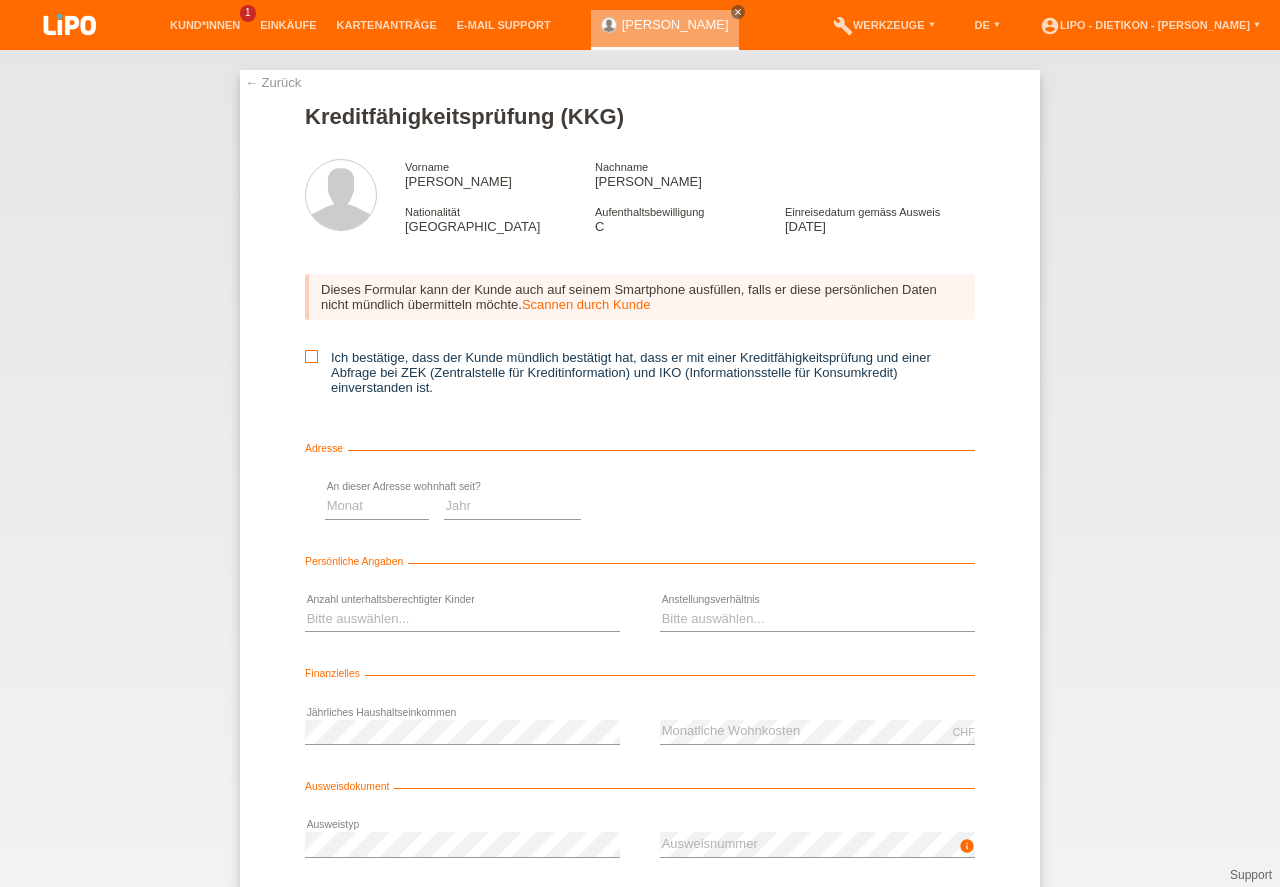 scroll, scrollTop: 0, scrollLeft: 0, axis: both 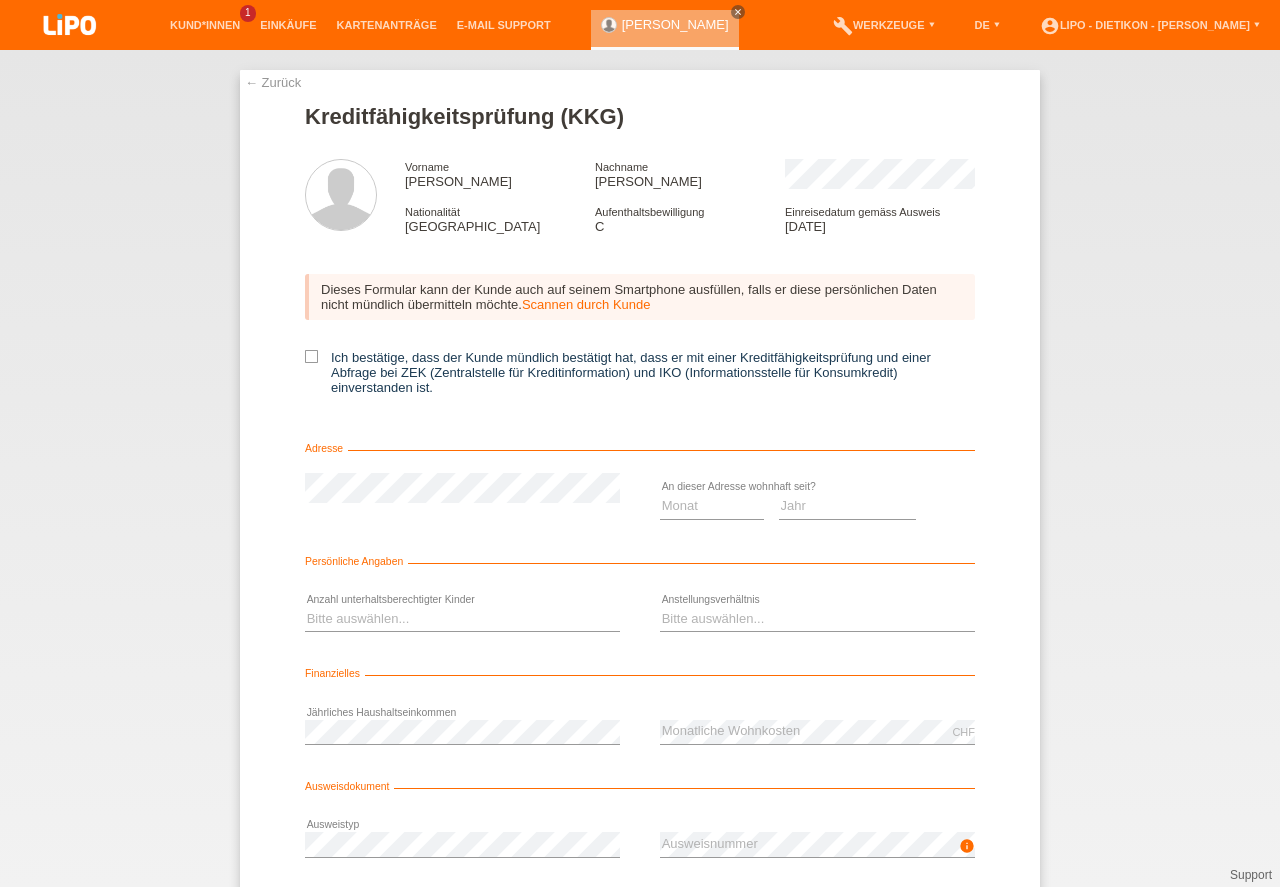 drag, startPoint x: 535, startPoint y: 364, endPoint x: 554, endPoint y: 334, distance: 35.510563 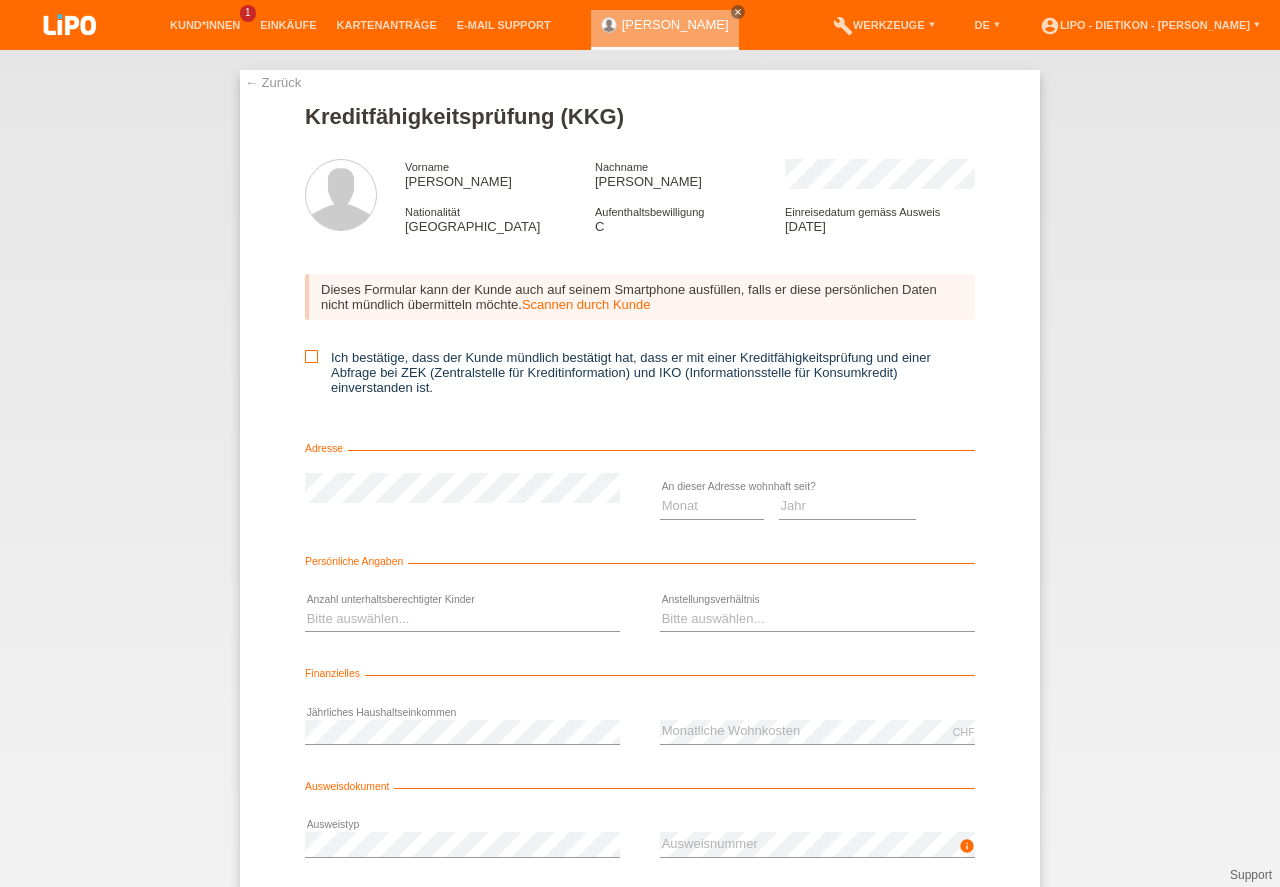 click on "Ich bestätige, dass der Kunde mündlich bestätigt hat, dass er mit einer Kreditfähigkeitsprüfung und einer Abfrage bei ZEK (Zentralstelle für Kreditinformation) und IKO (Informationsstelle für Konsumkredit) einverstanden ist." at bounding box center [640, 372] 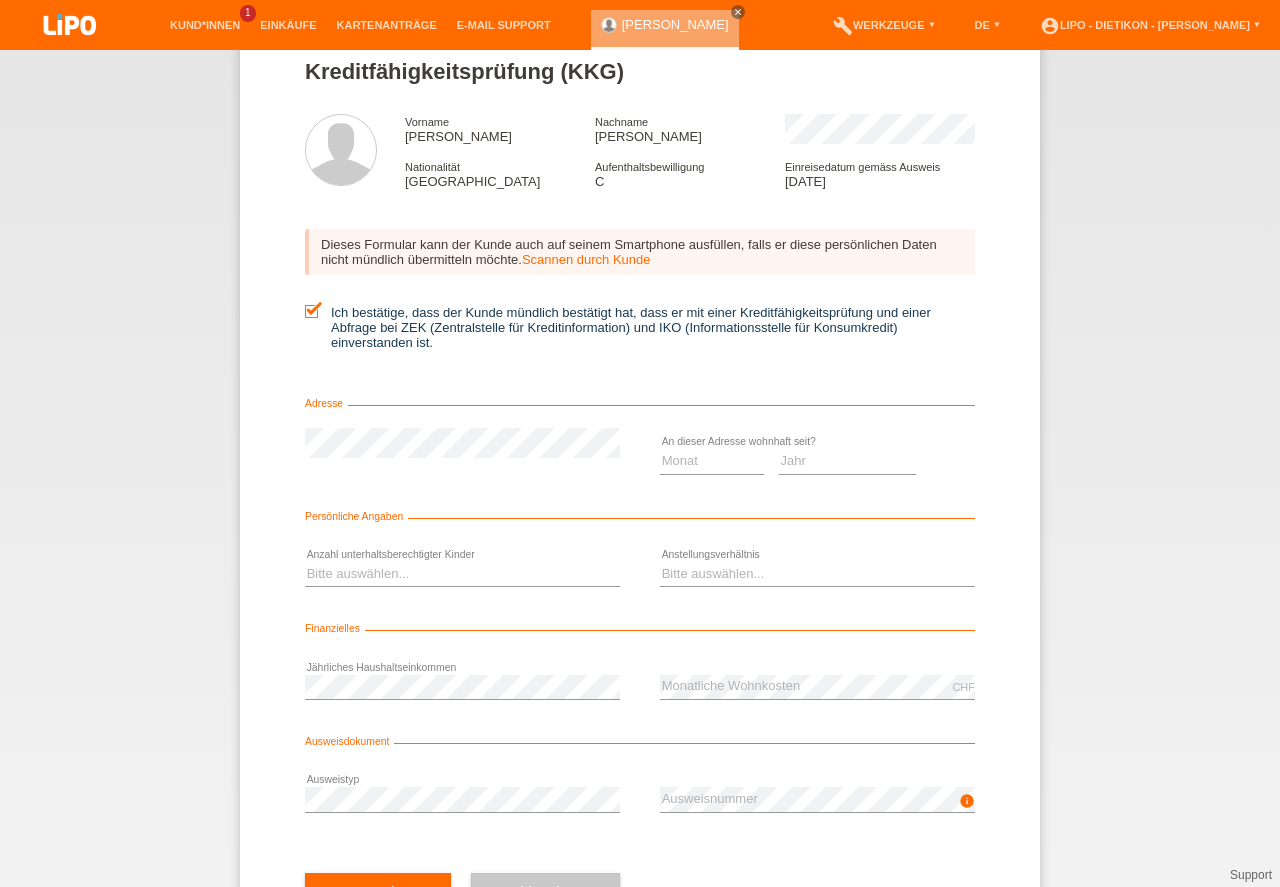 scroll, scrollTop: 132, scrollLeft: 0, axis: vertical 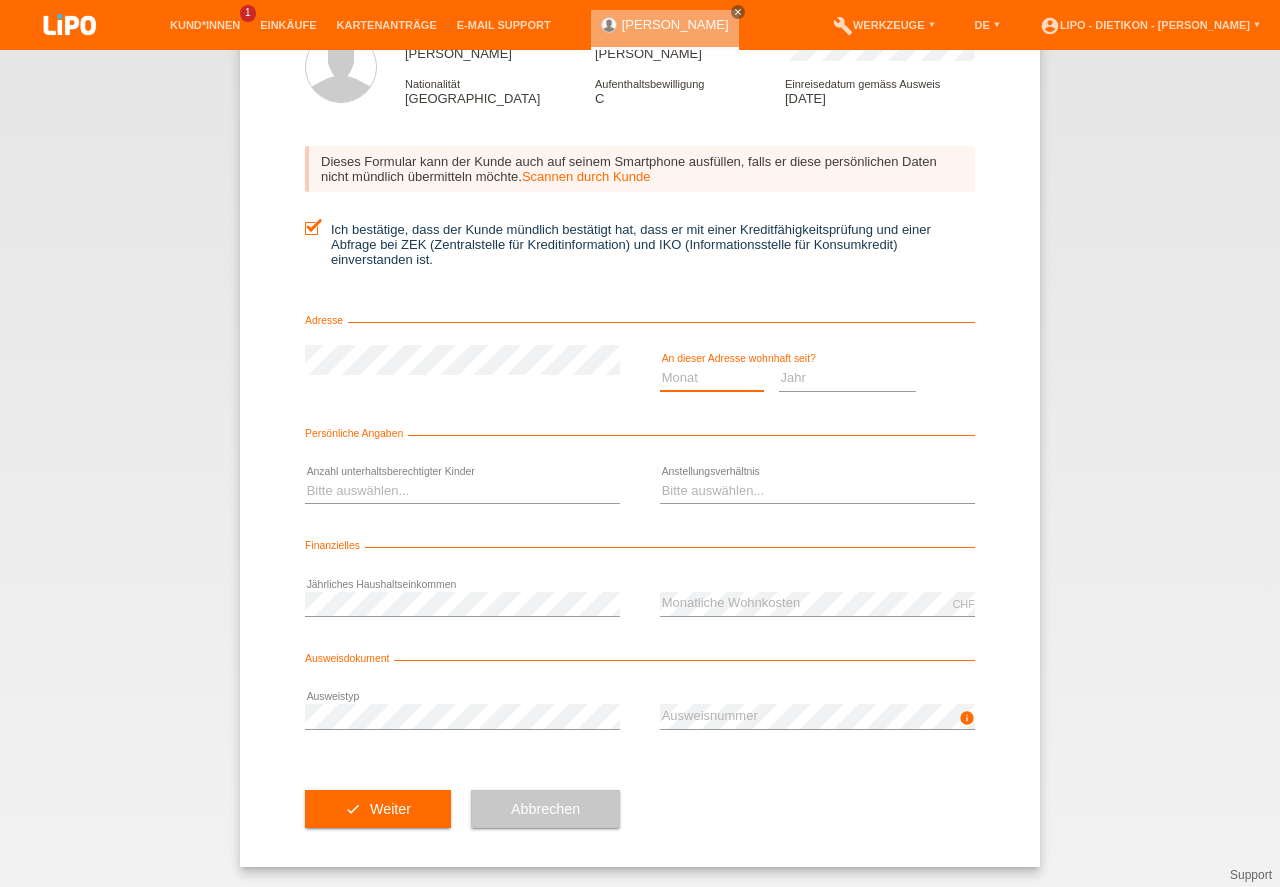 click on "Monat
01
02
03
04
05
06
07
08
09
10" at bounding box center [712, 378] 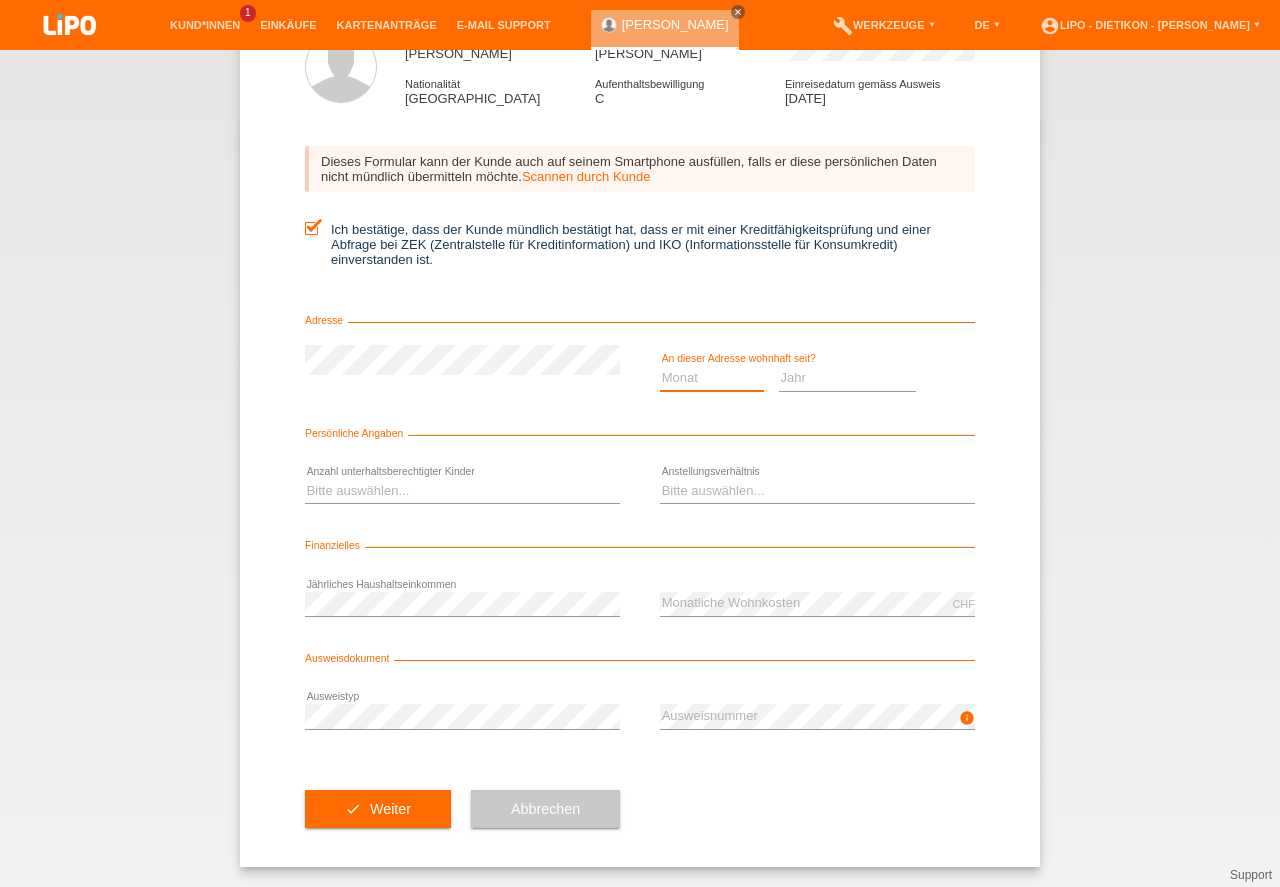 click on "Jahr
2025
2024
2023
2022
2021
2020
2019
2018
2017
2016 2015 2014 2013 2012 2011 2010 2009 2008 2007 2006 2005 2004 2003" at bounding box center (848, 378) 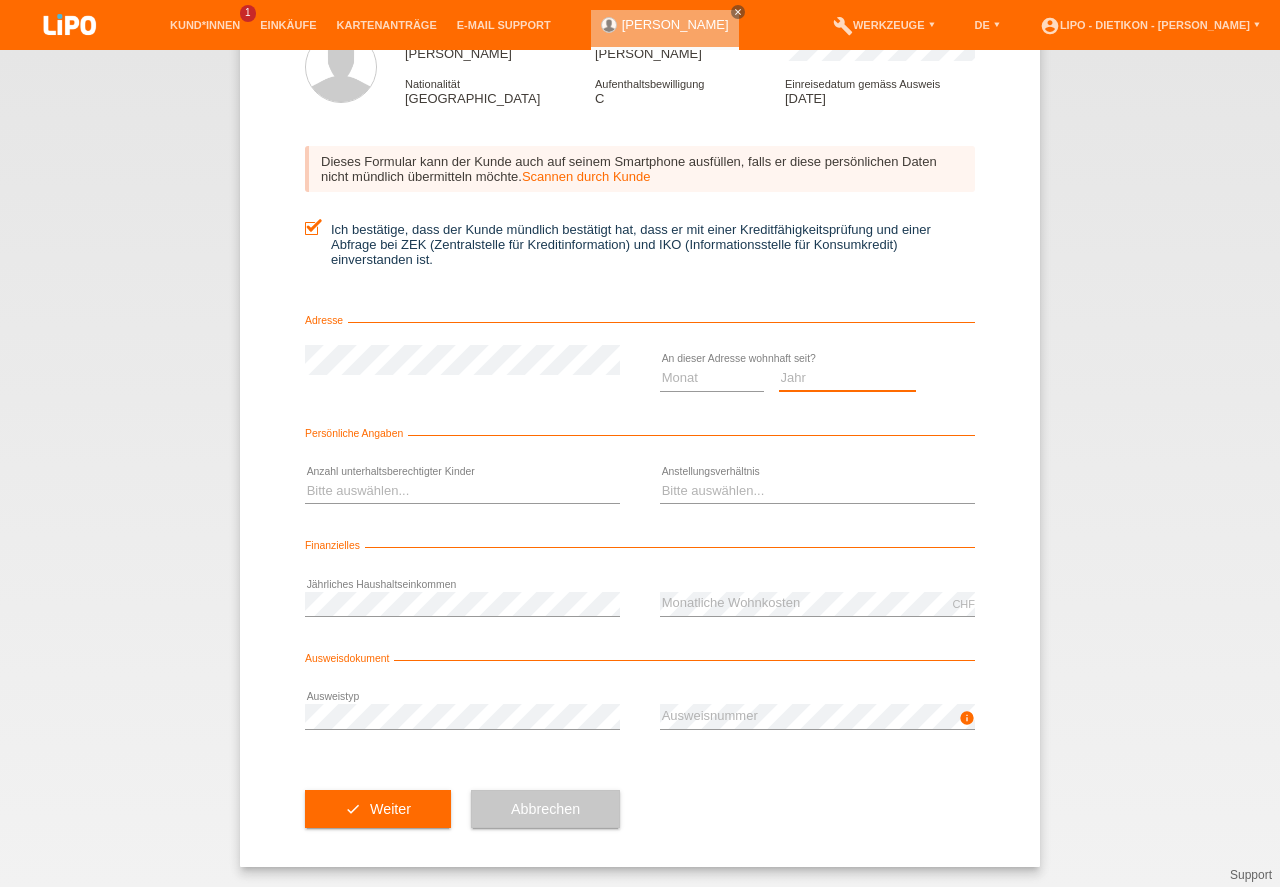 click on "Jahr
2025
2024
2023
2022
2021
2020
2019
2018
2017
2016 2015 2014 2013 2012 2011 2010 2009 2008 2007 2006 2005 2004 2003" at bounding box center [848, 378] 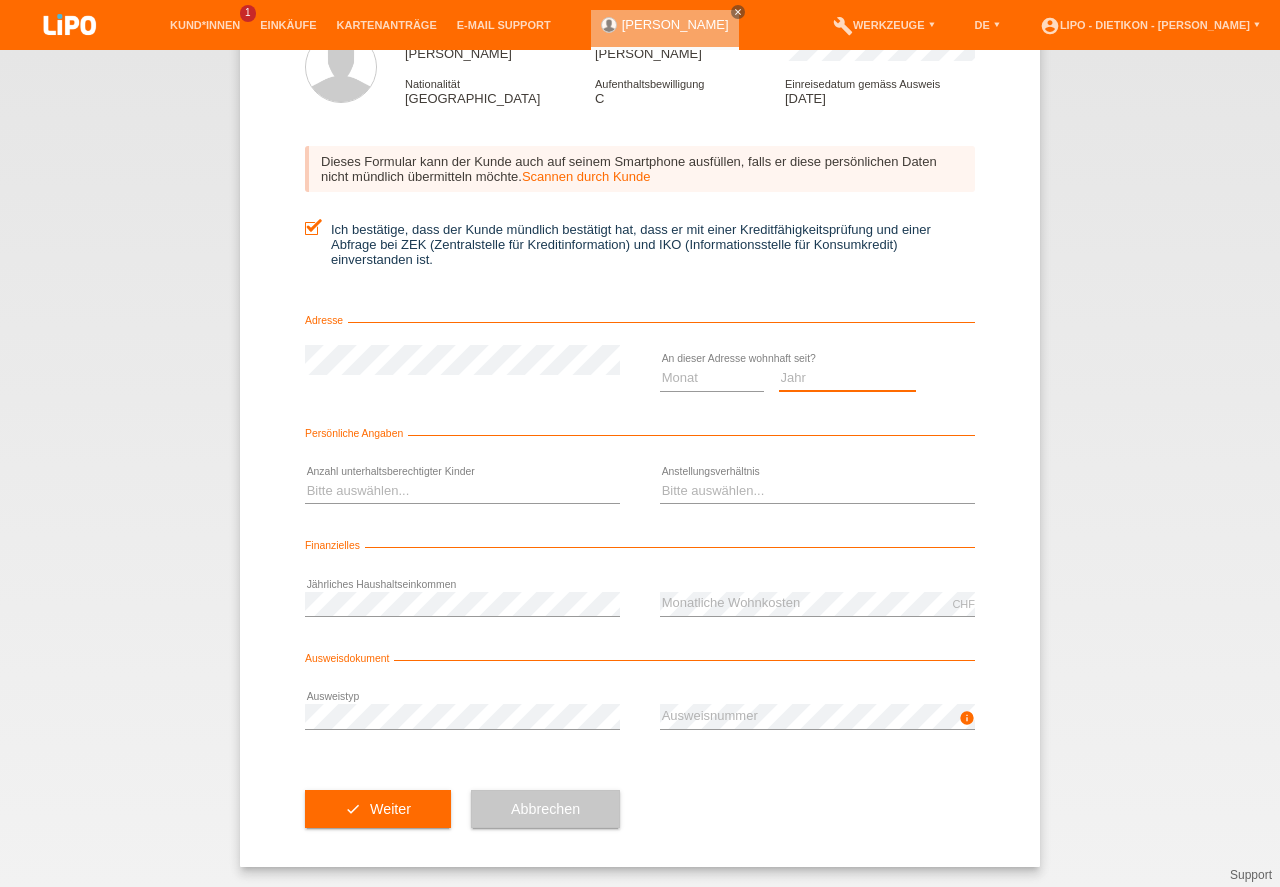 select on "2020" 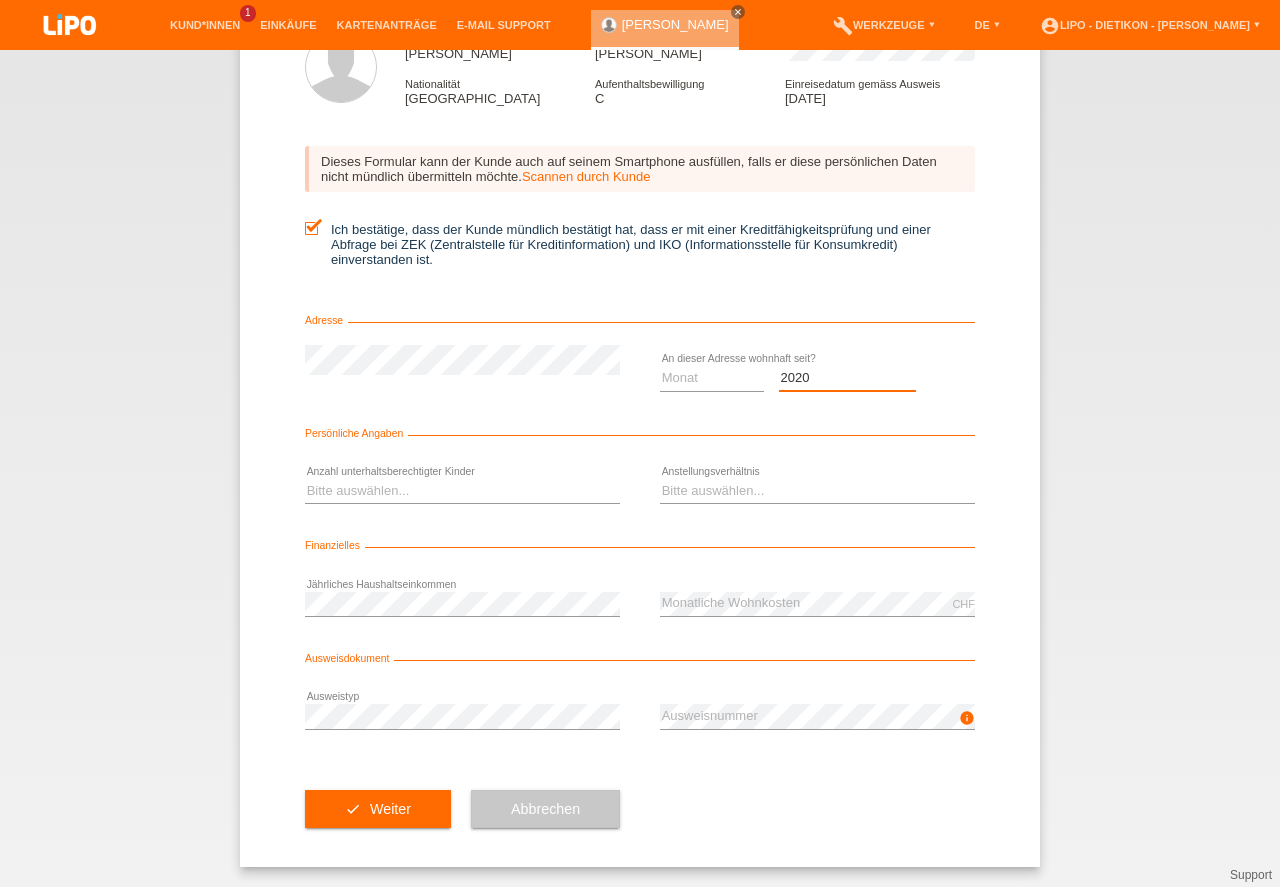 click on "2020" at bounding box center (0, 0) 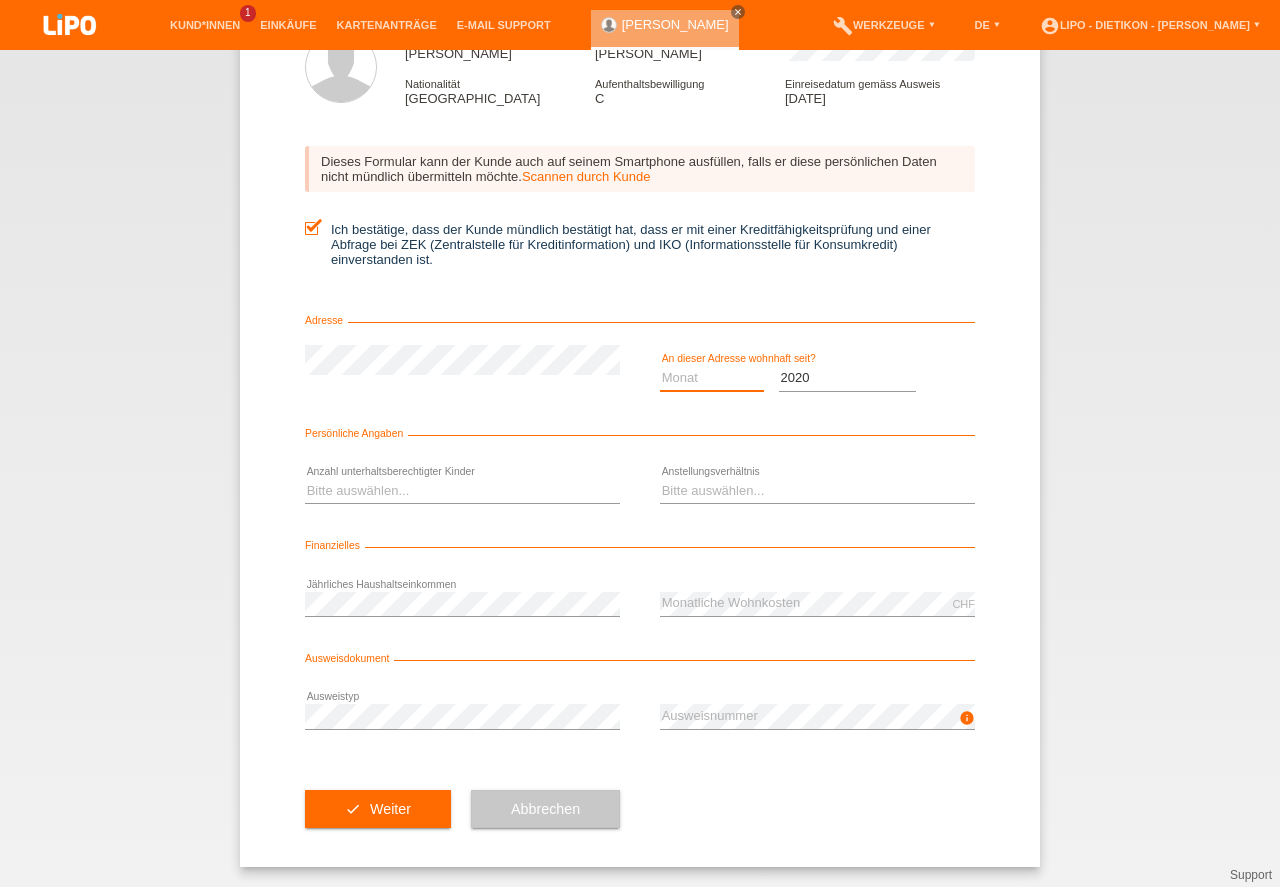 click on "Monat
01
02
03
04
05
06
07
08
09
10" at bounding box center (712, 378) 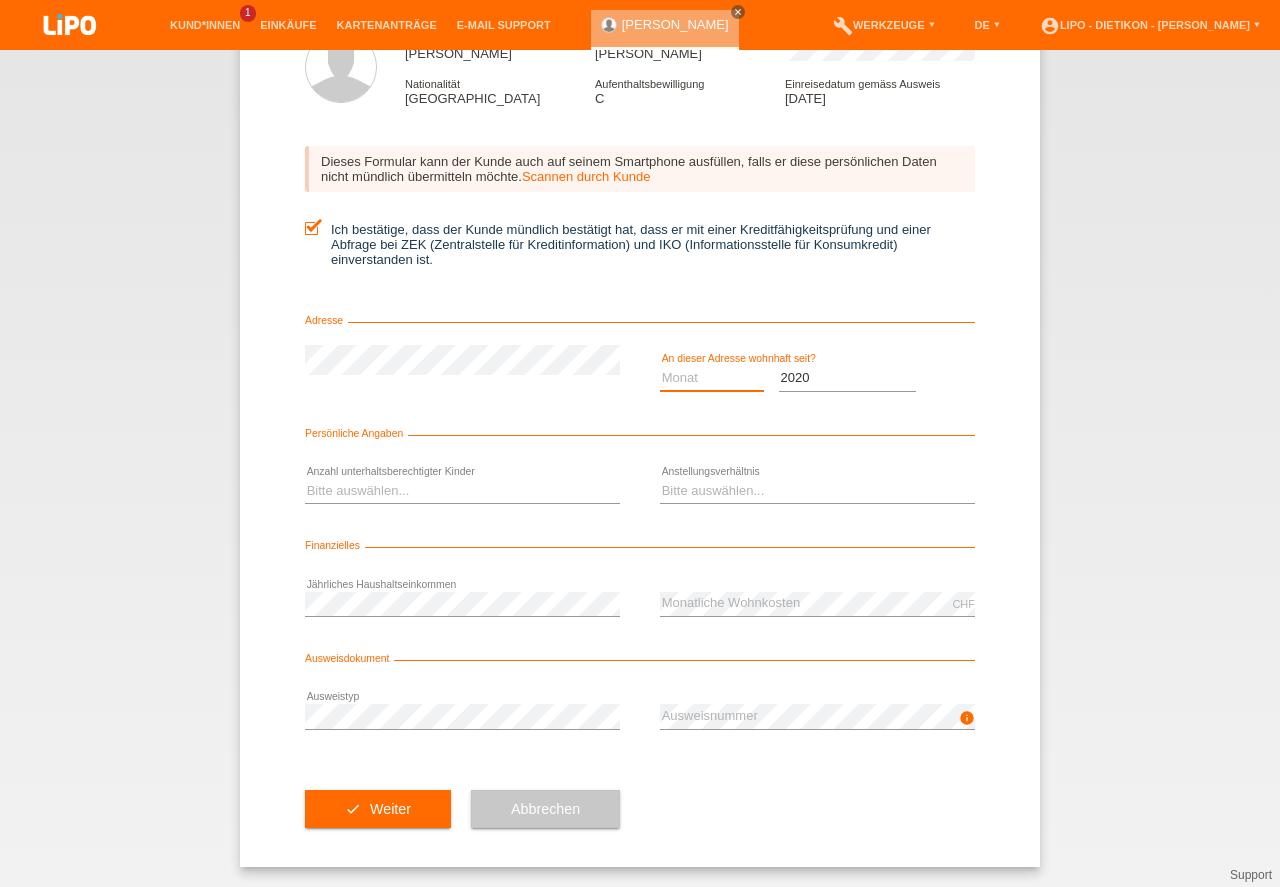 select on "08" 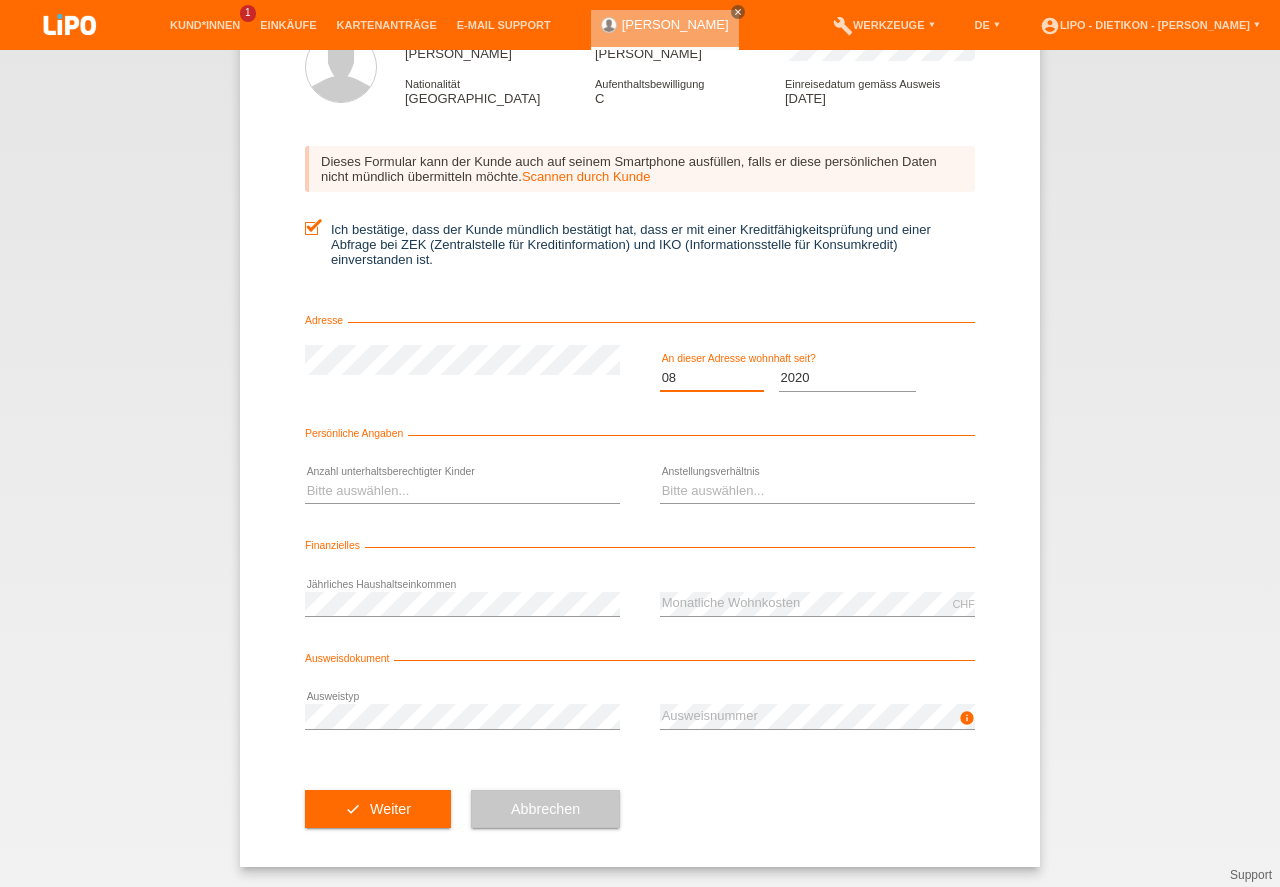 click on "08" at bounding box center [0, 0] 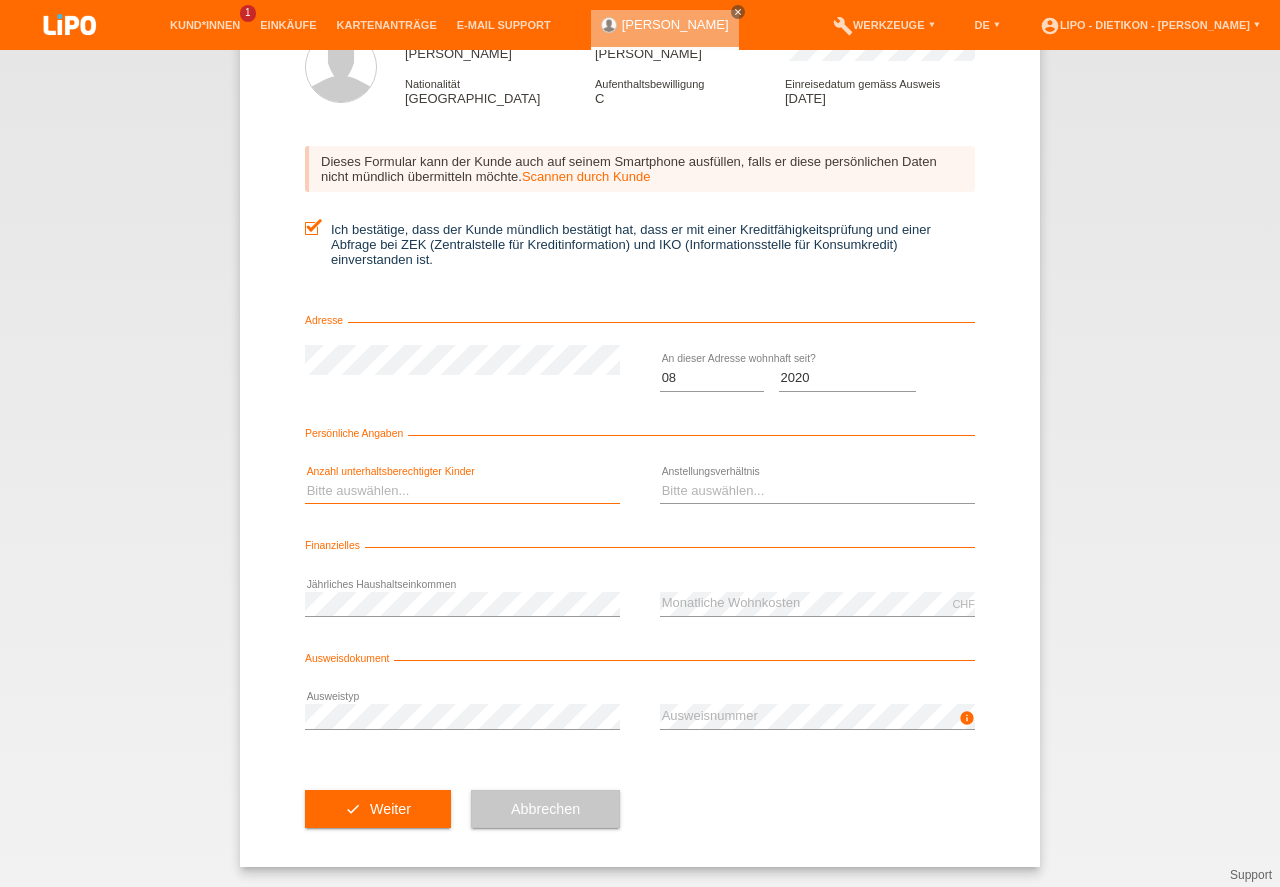click on "Bitte auswählen...
0
1
2
3
4
5
6
7
8
9" at bounding box center [462, 491] 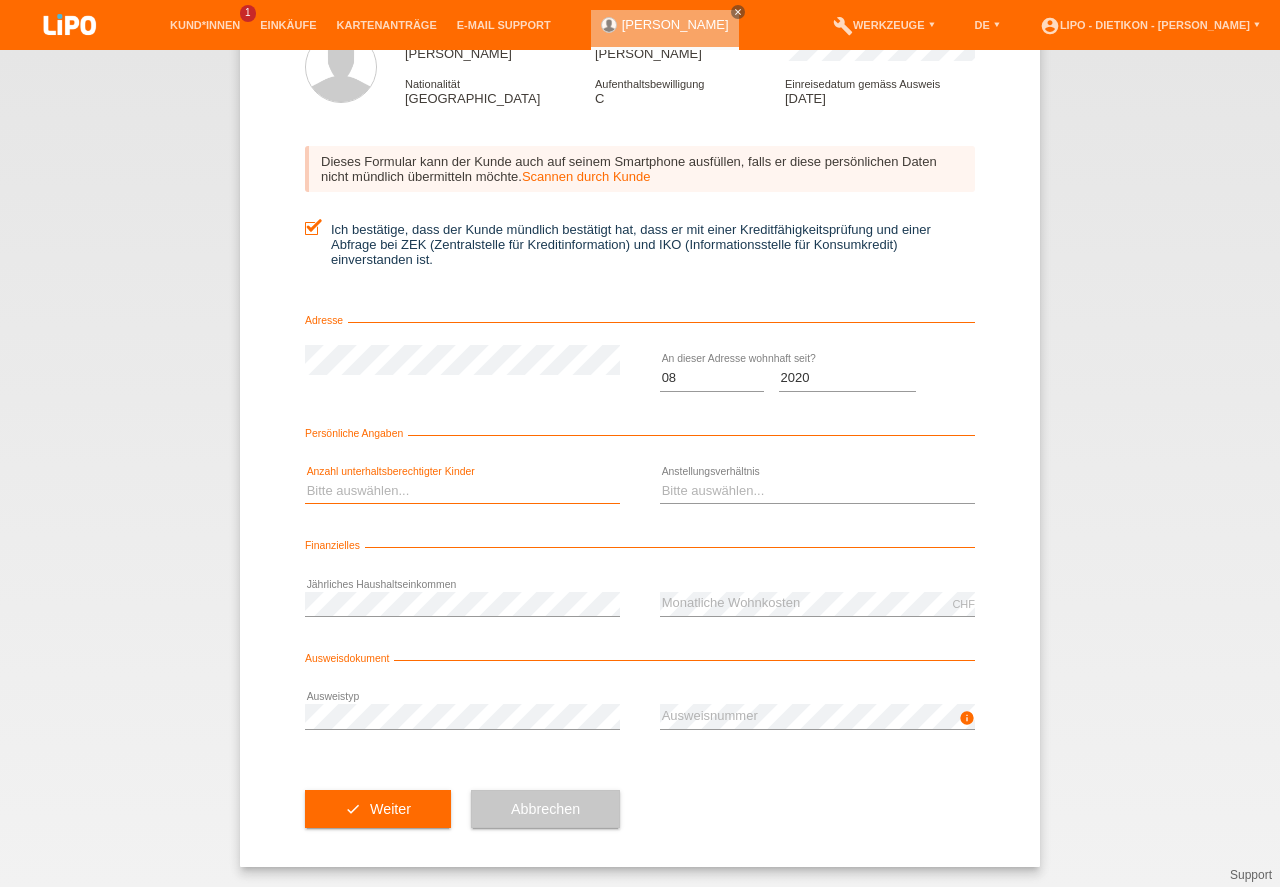 select on "0" 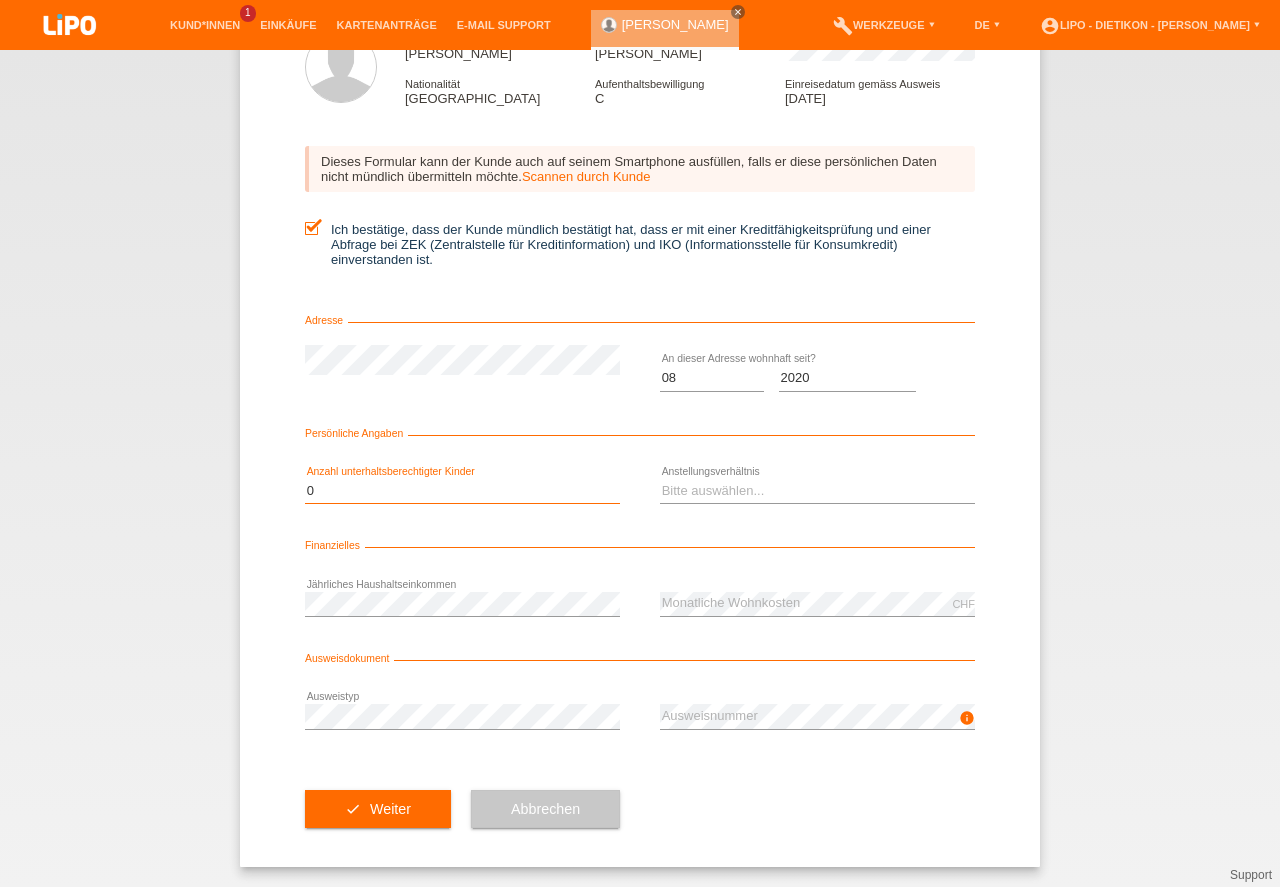 click on "0" at bounding box center [0, 0] 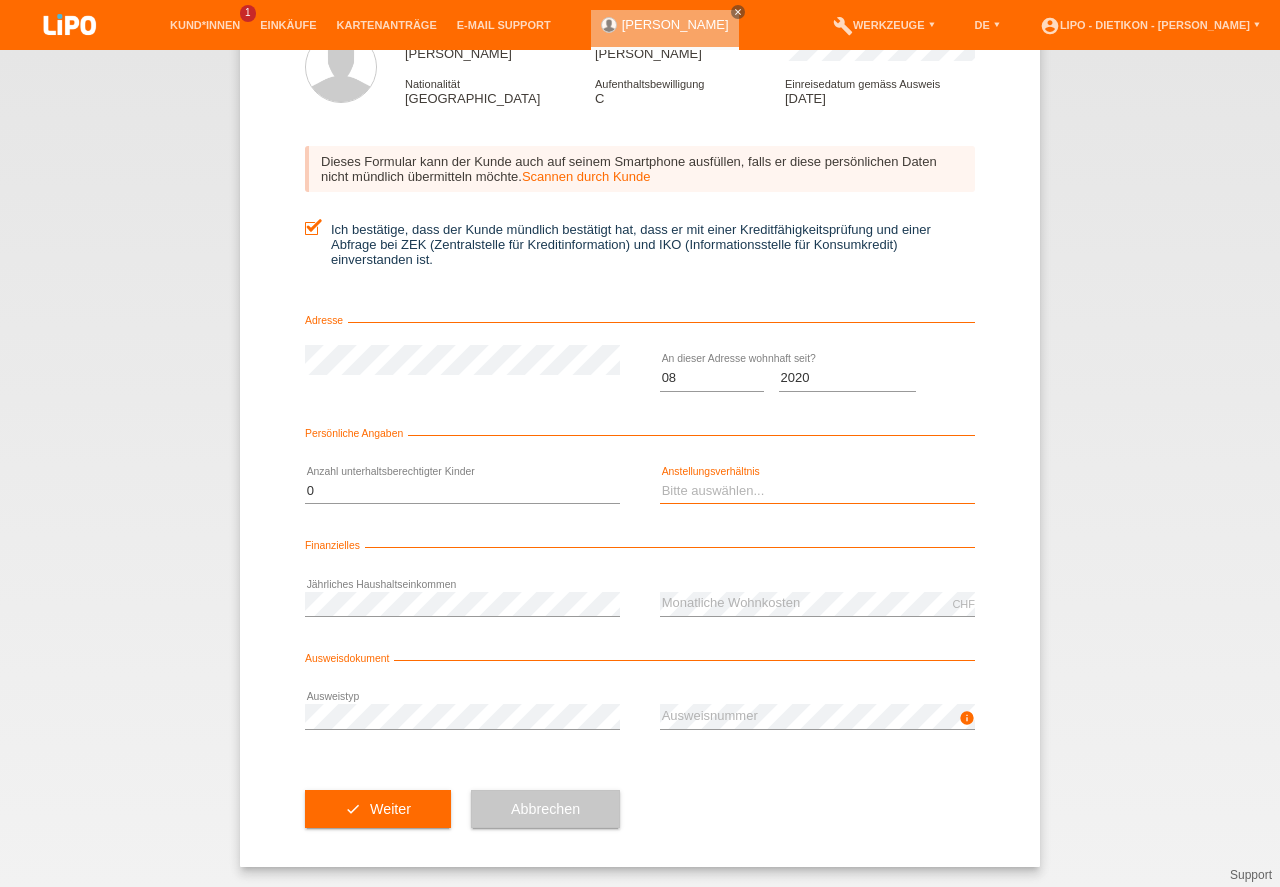 click on "Bitte auswählen...
Unbefristet
Befristet
Lehrling/Student
Pensioniert
Nicht arbeitstätig
Hausfrau/-mann
Selbständig" at bounding box center (817, 491) 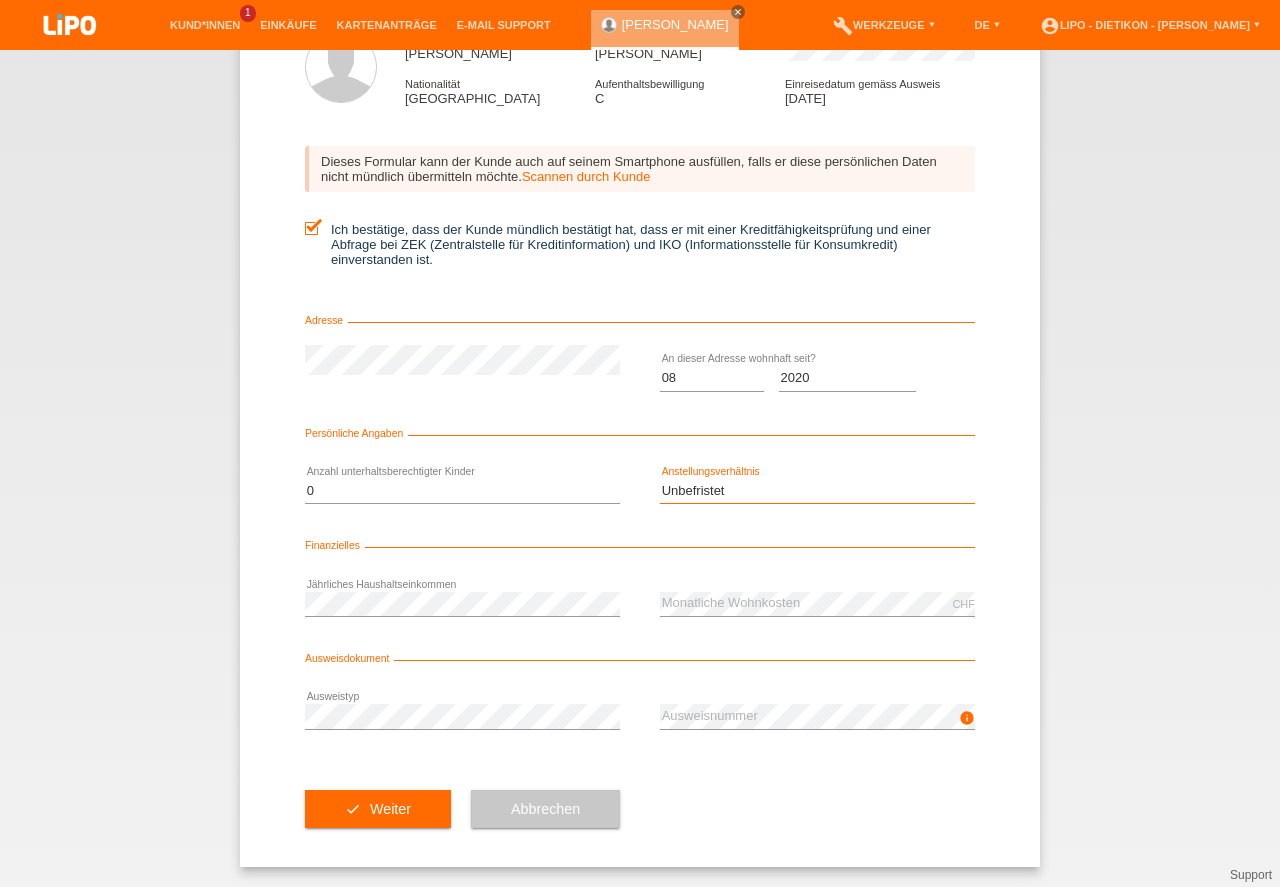 click on "Unbefristet" at bounding box center (0, 0) 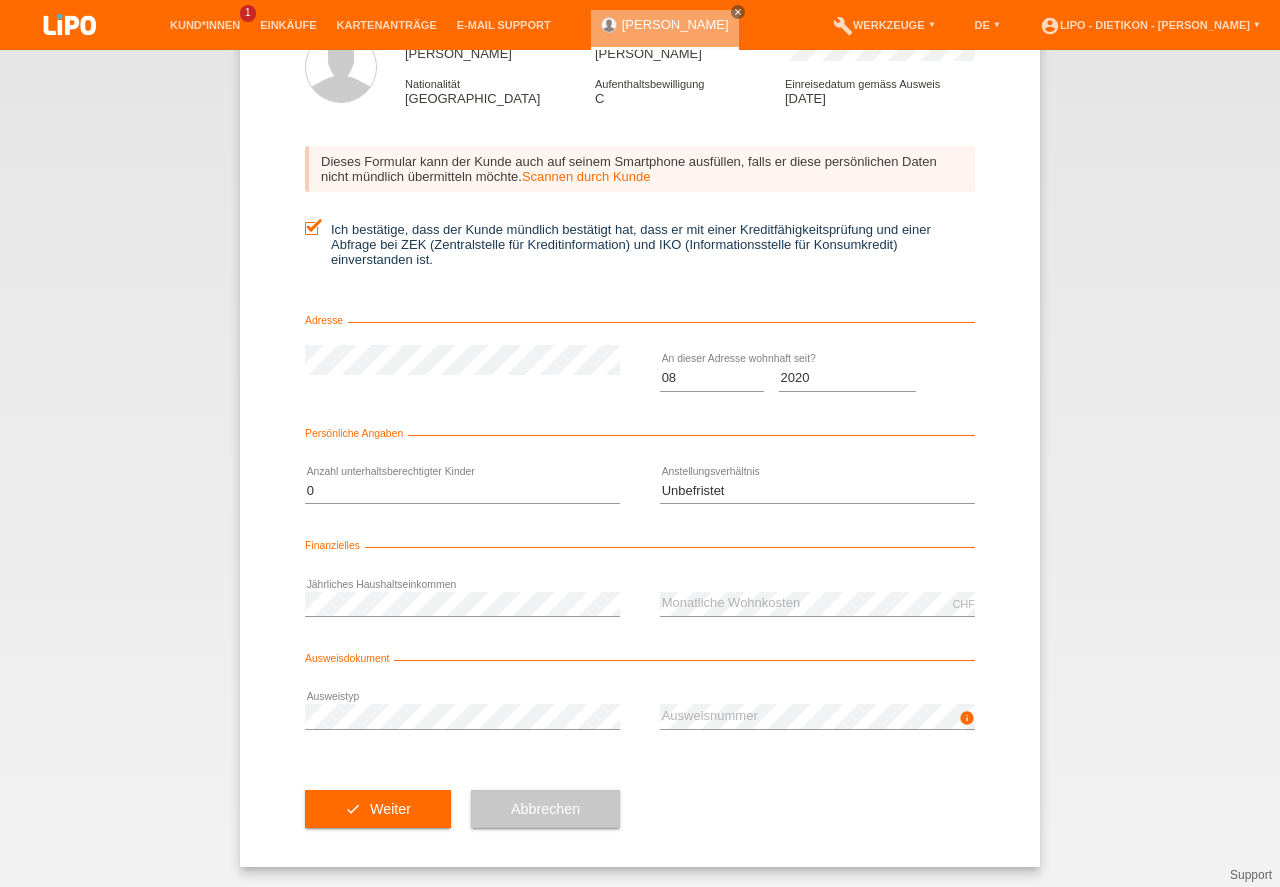 click on "check   Weiter
Abbrechen" at bounding box center (640, 809) 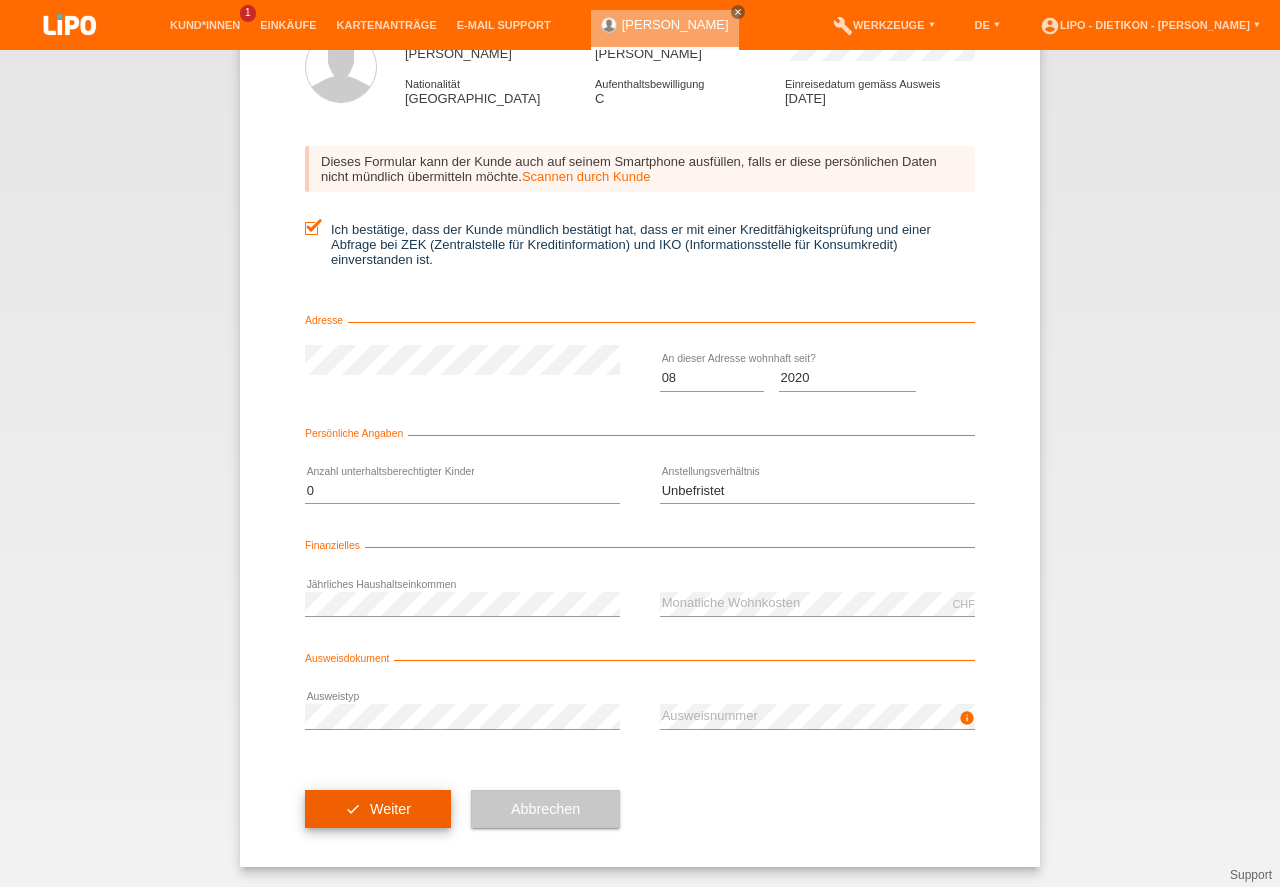click on "check   Weiter" at bounding box center [378, 809] 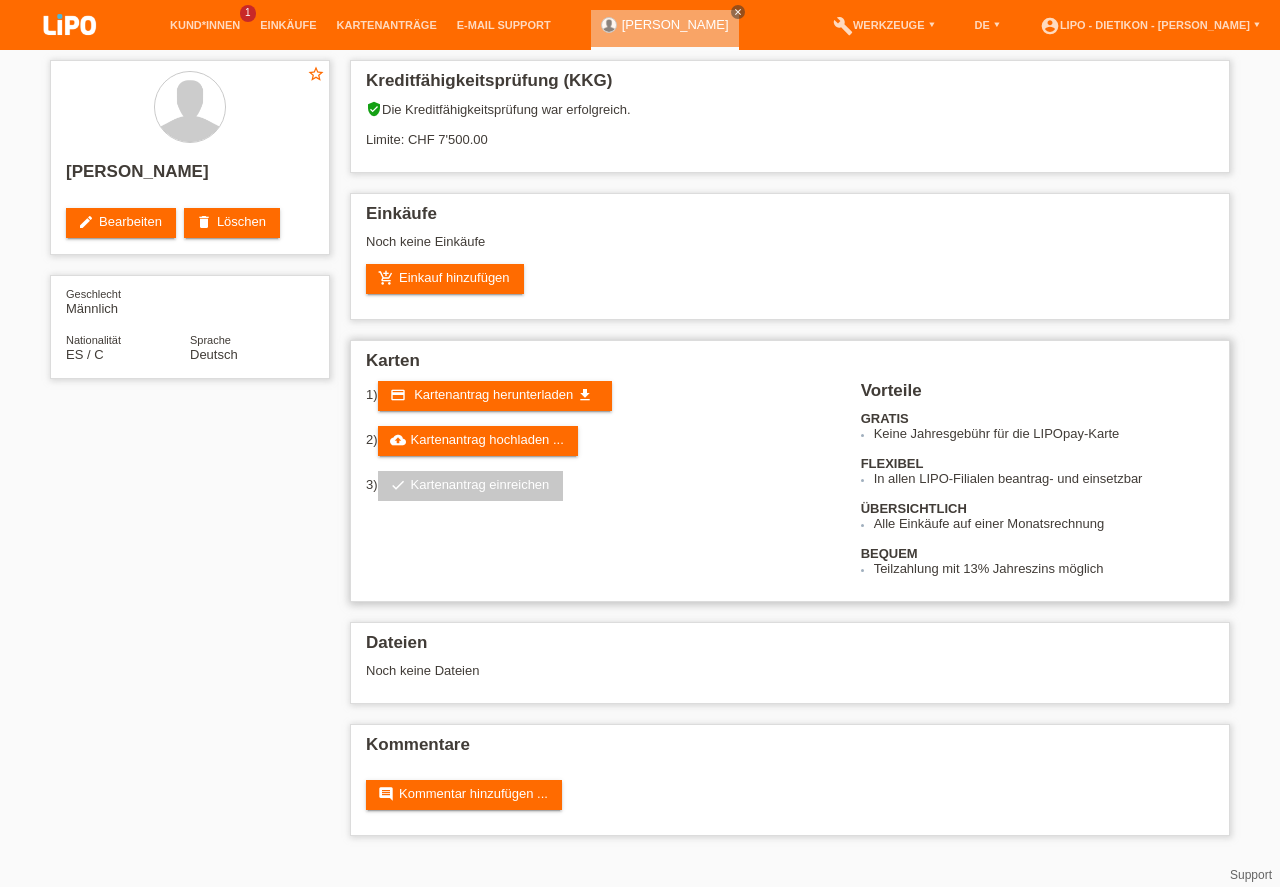 scroll, scrollTop: 0, scrollLeft: 0, axis: both 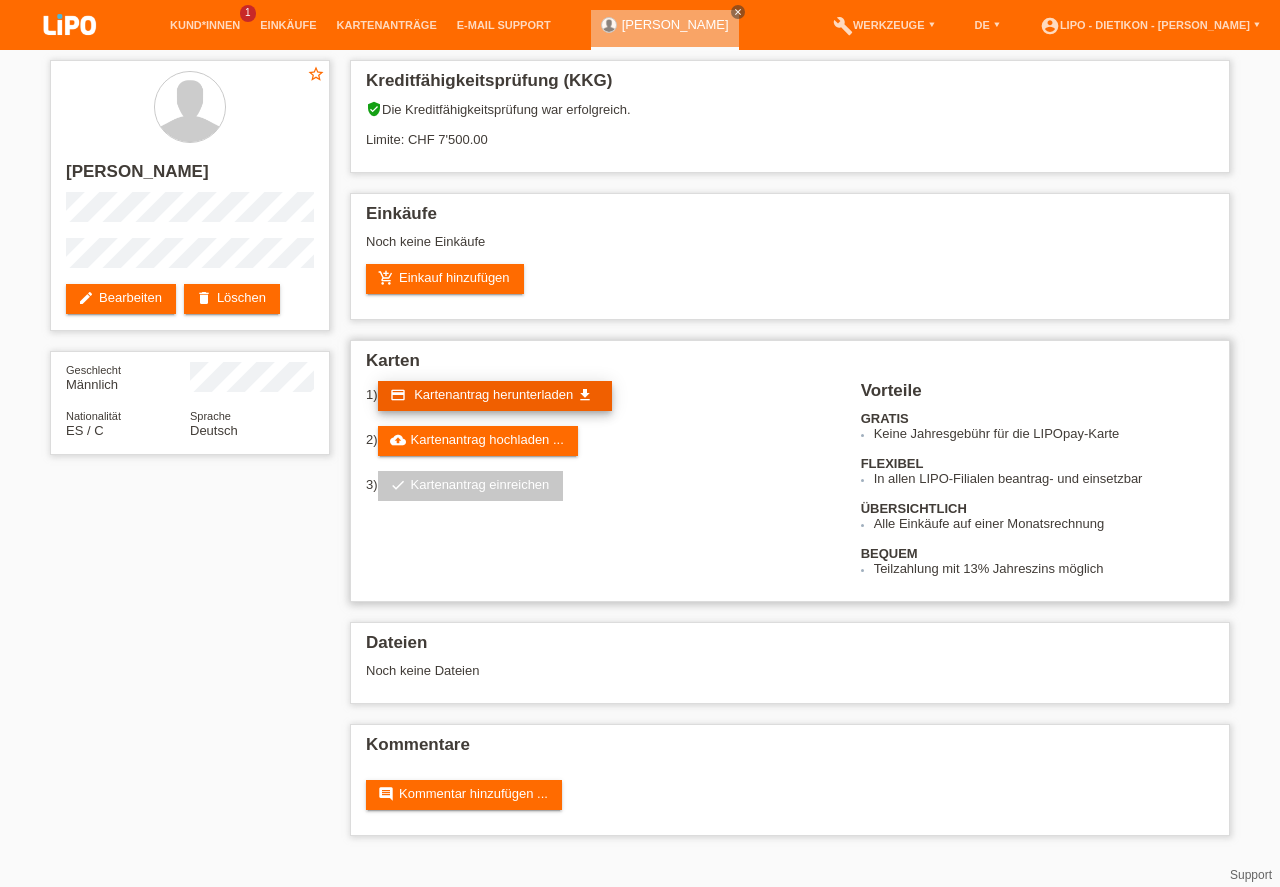 click on "credit_card
Kartenantrag herunterladen
get_app" at bounding box center [495, 396] 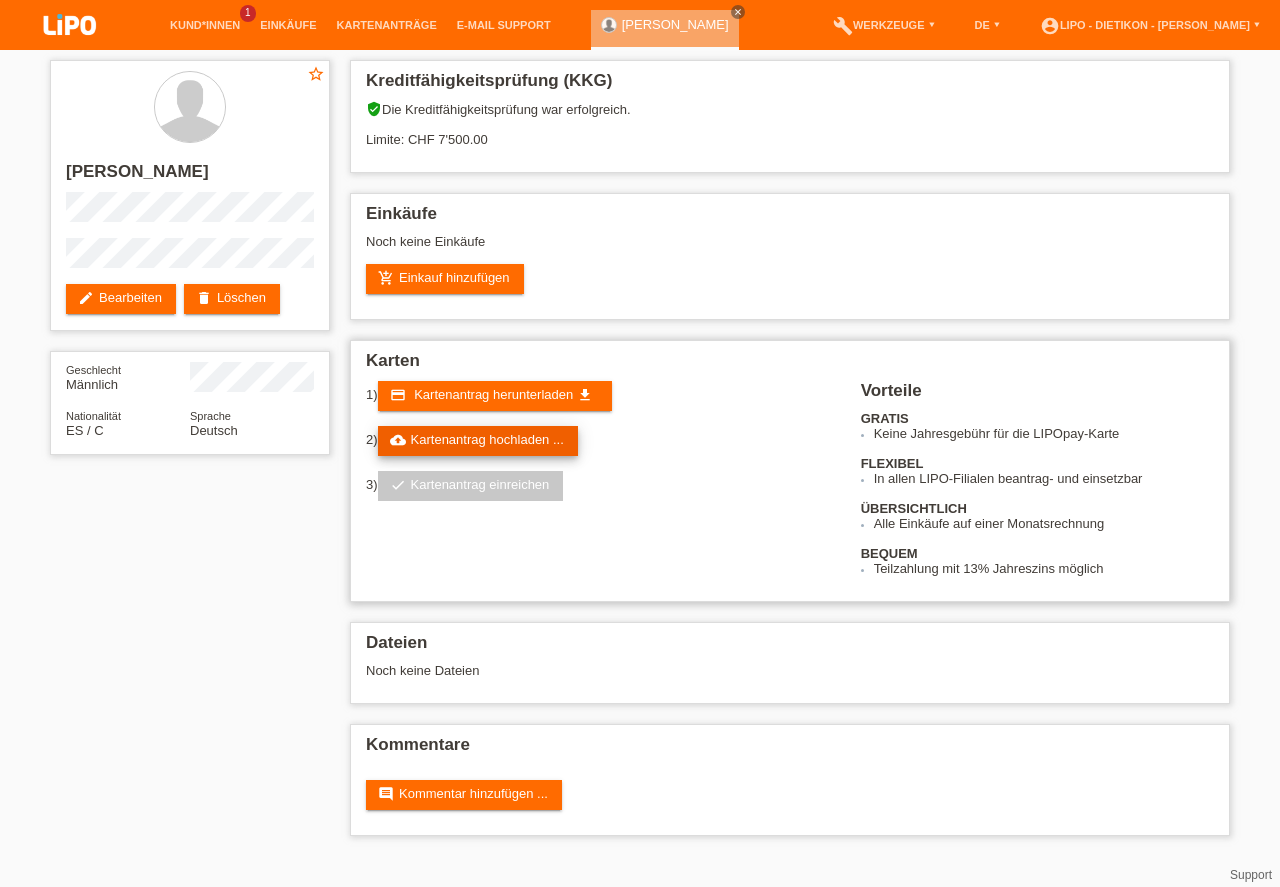 click on "cloud_upload  Kartenantrag hochladen ..." at bounding box center (478, 441) 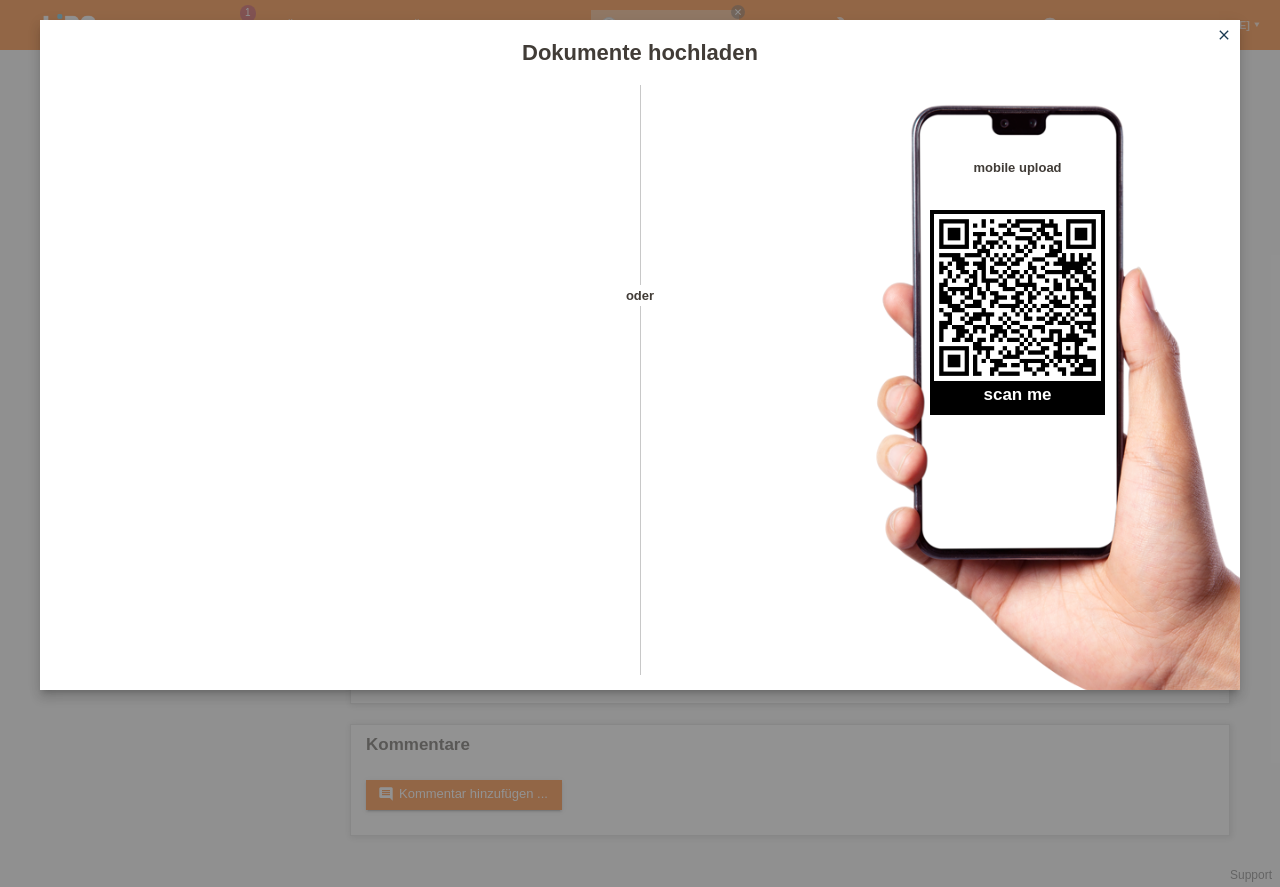 click at bounding box center (1017, 297) 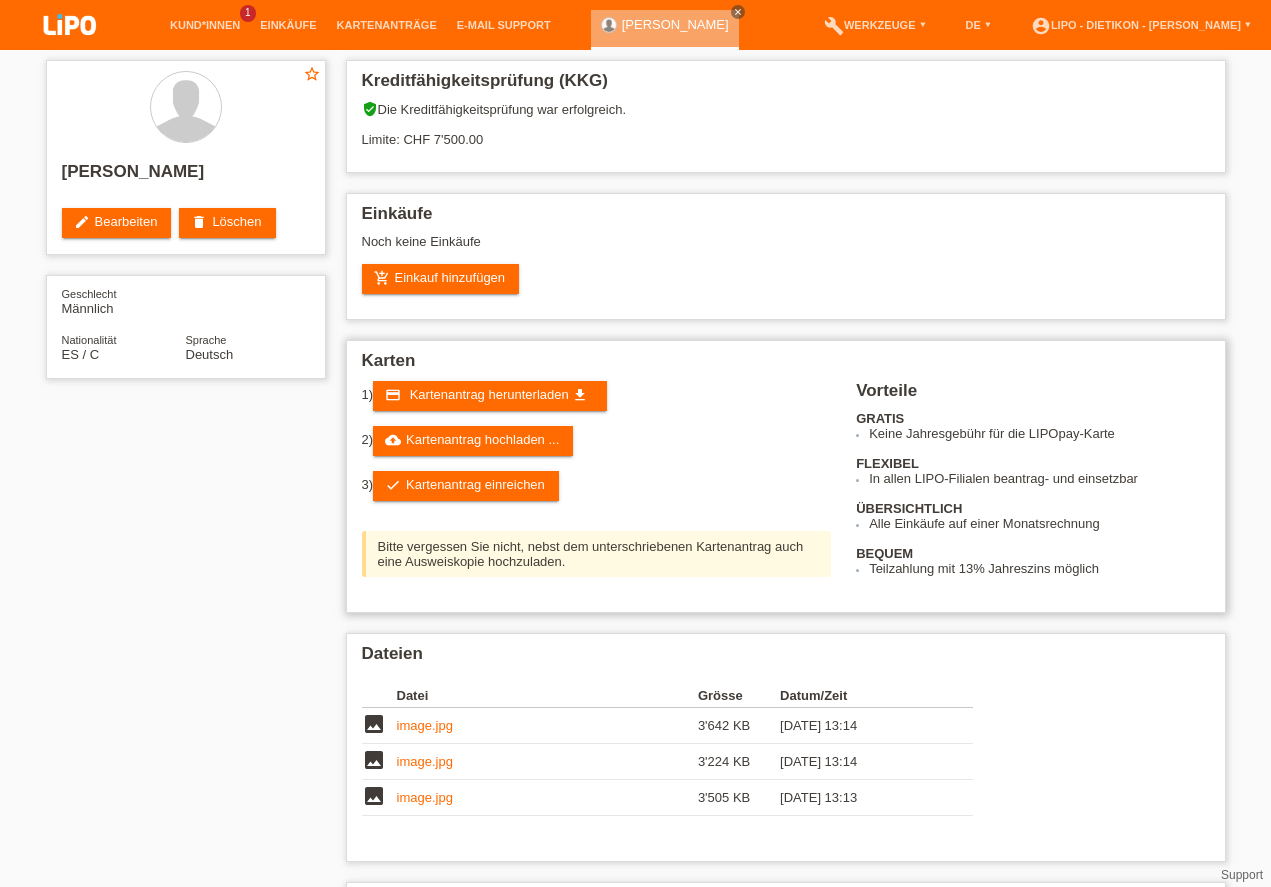 scroll, scrollTop: 0, scrollLeft: 0, axis: both 